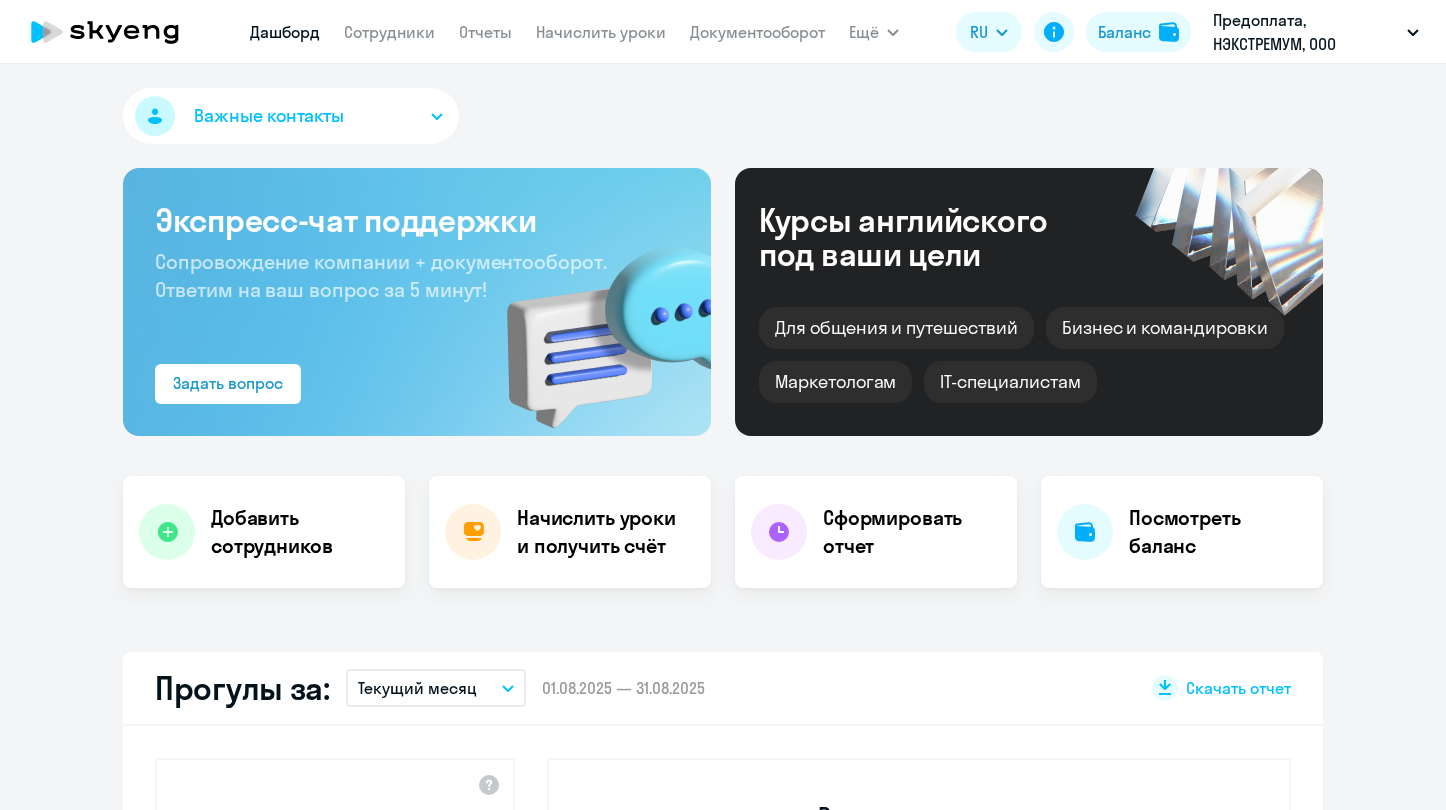 scroll, scrollTop: 0, scrollLeft: 0, axis: both 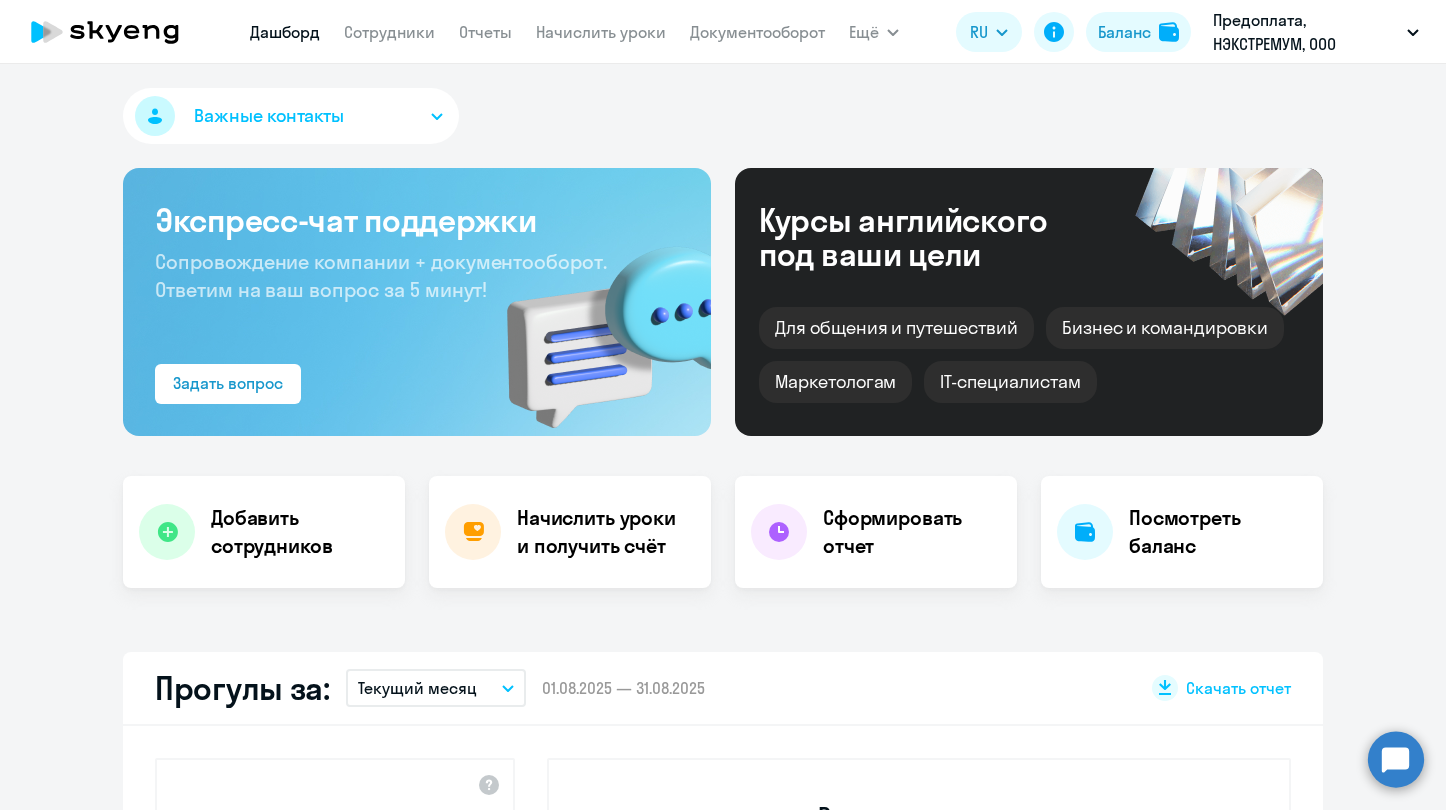 select on "30" 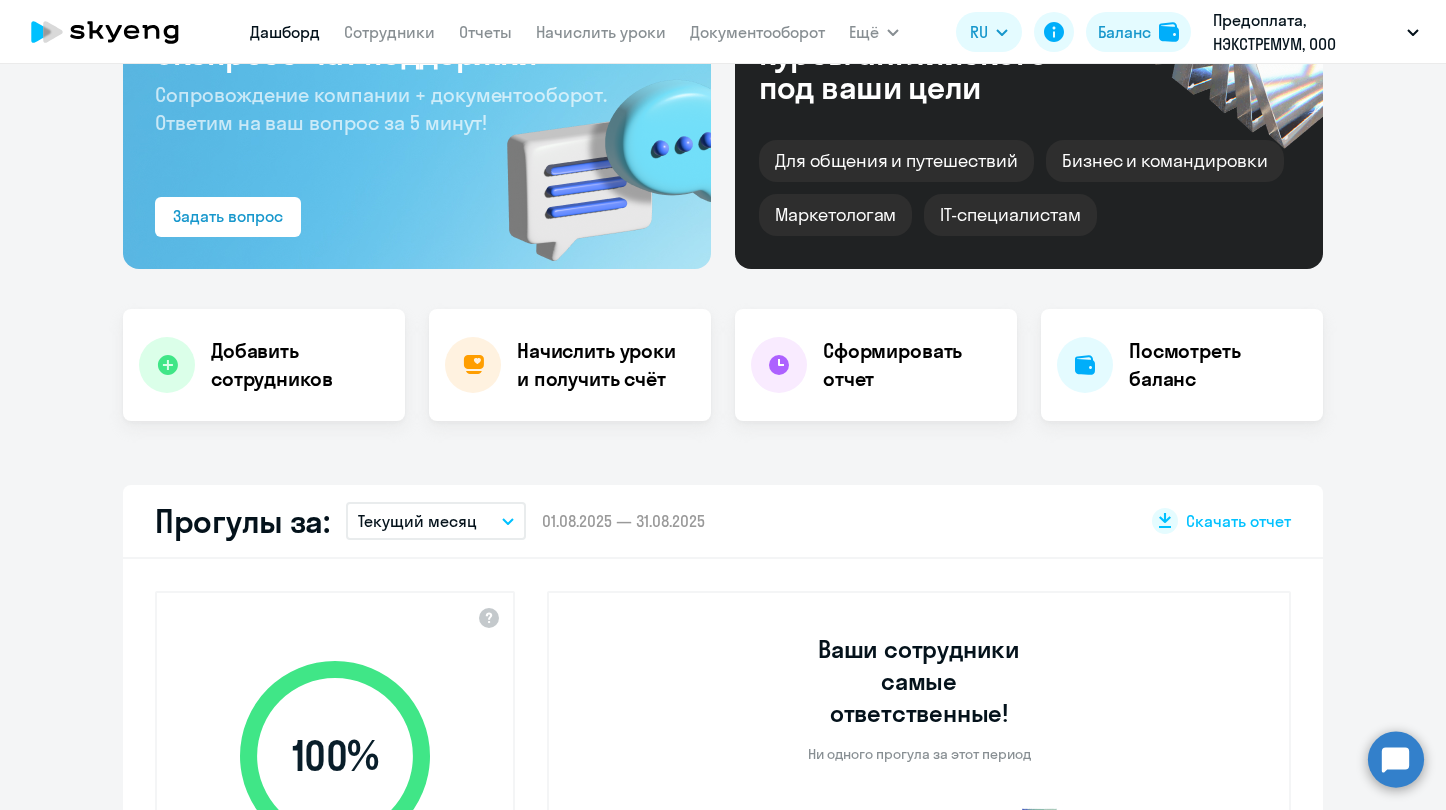 scroll, scrollTop: 100, scrollLeft: 0, axis: vertical 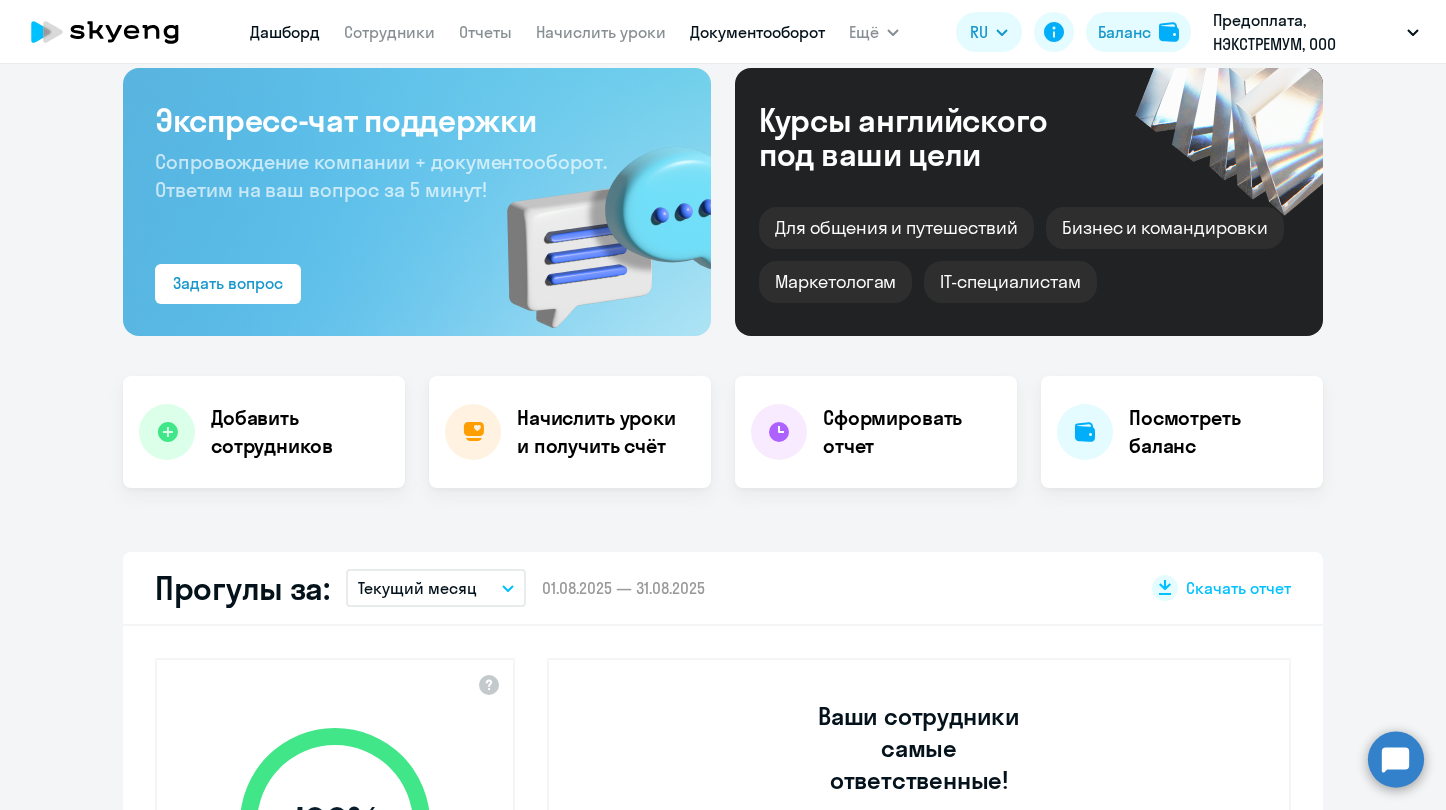click on "Документооборот" at bounding box center [757, 32] 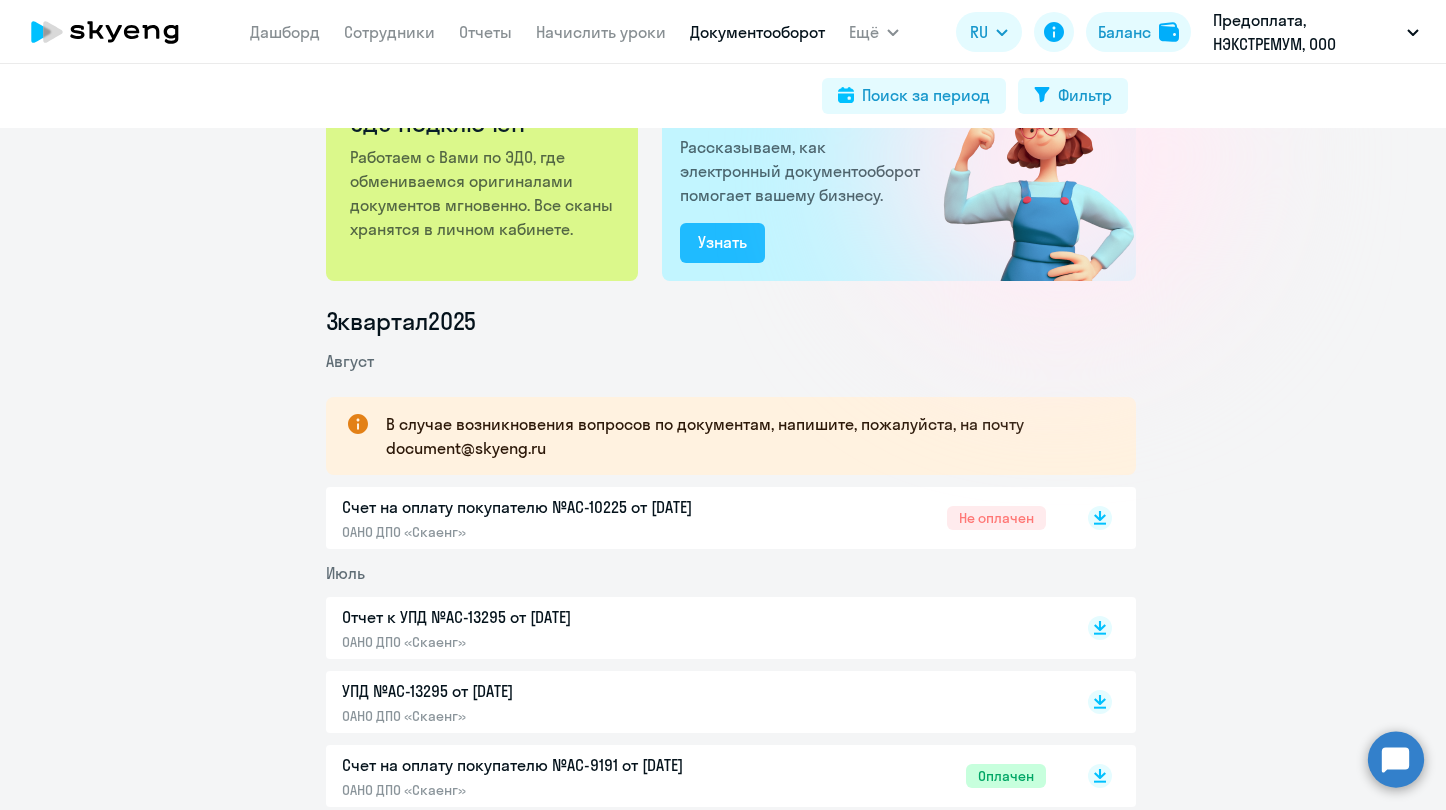 scroll, scrollTop: 100, scrollLeft: 0, axis: vertical 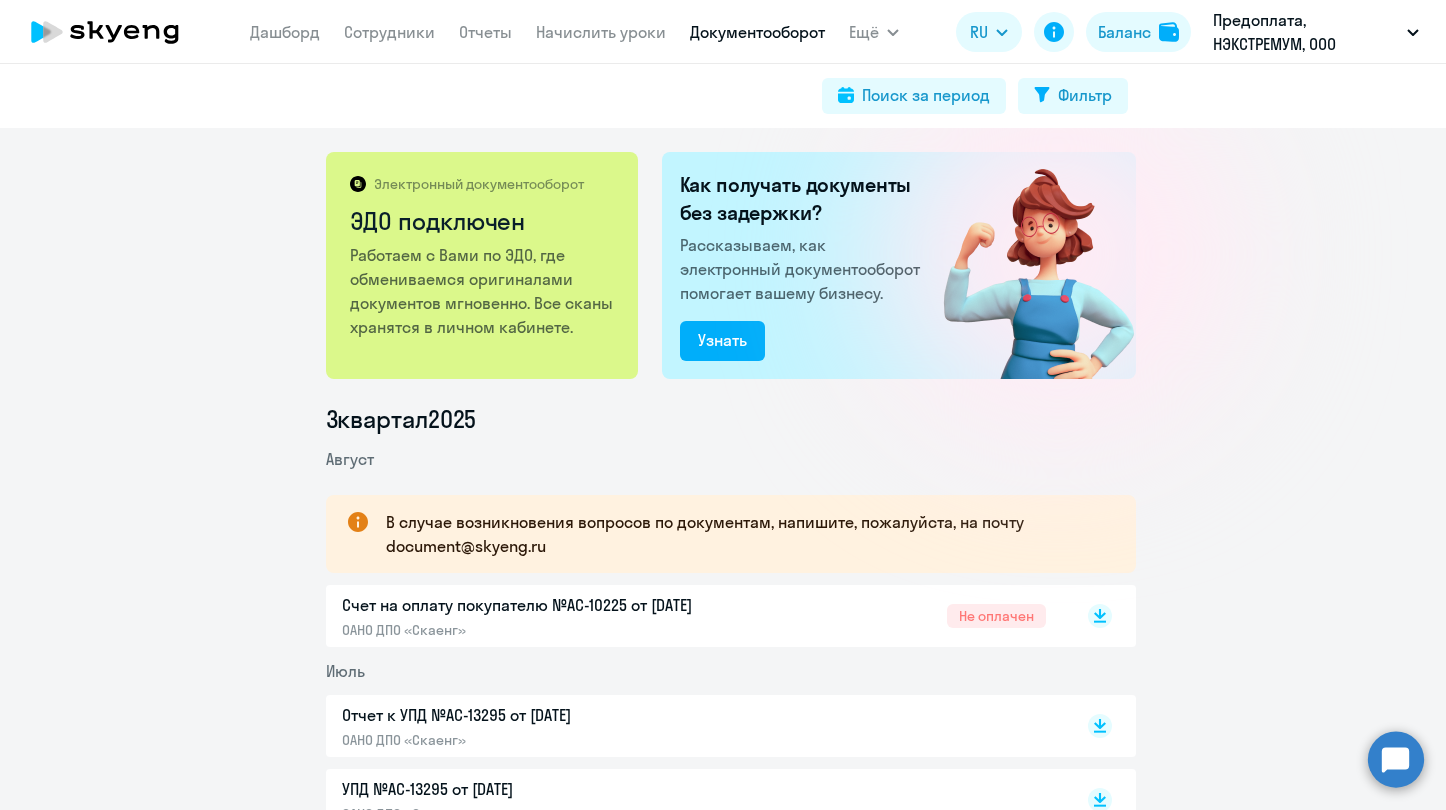 click 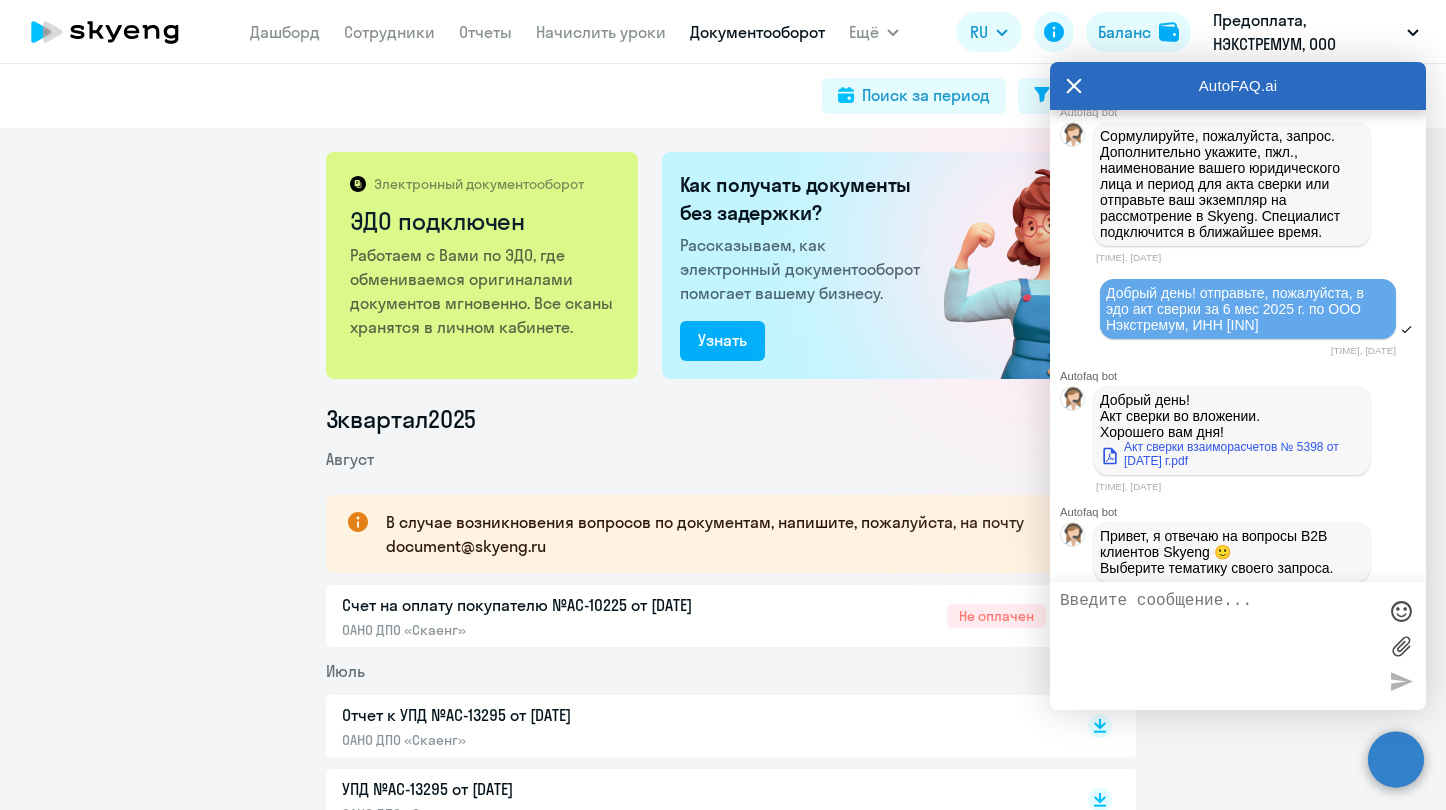 scroll, scrollTop: 1317, scrollLeft: 0, axis: vertical 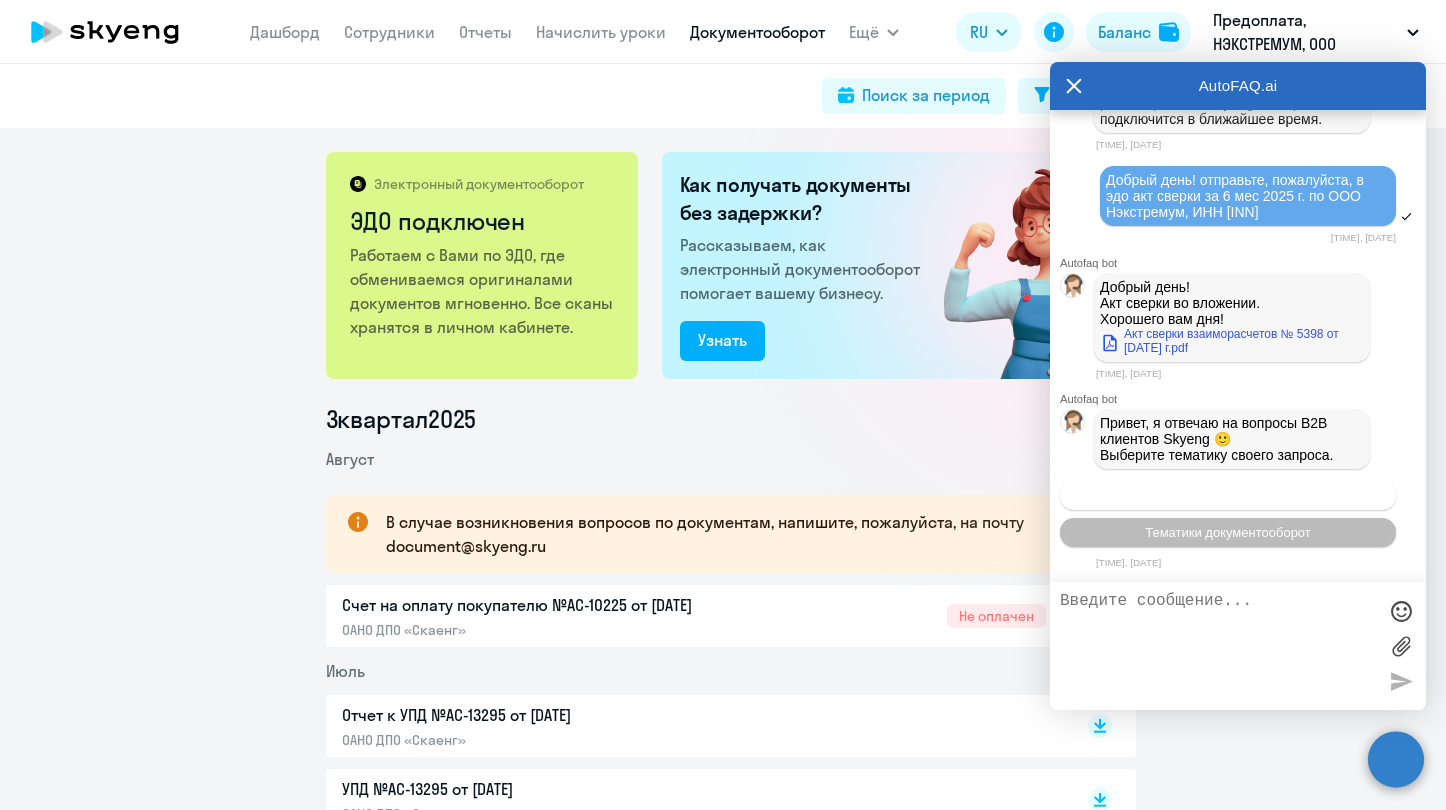 click on "Операционное сопровождение" at bounding box center (1228, 495) 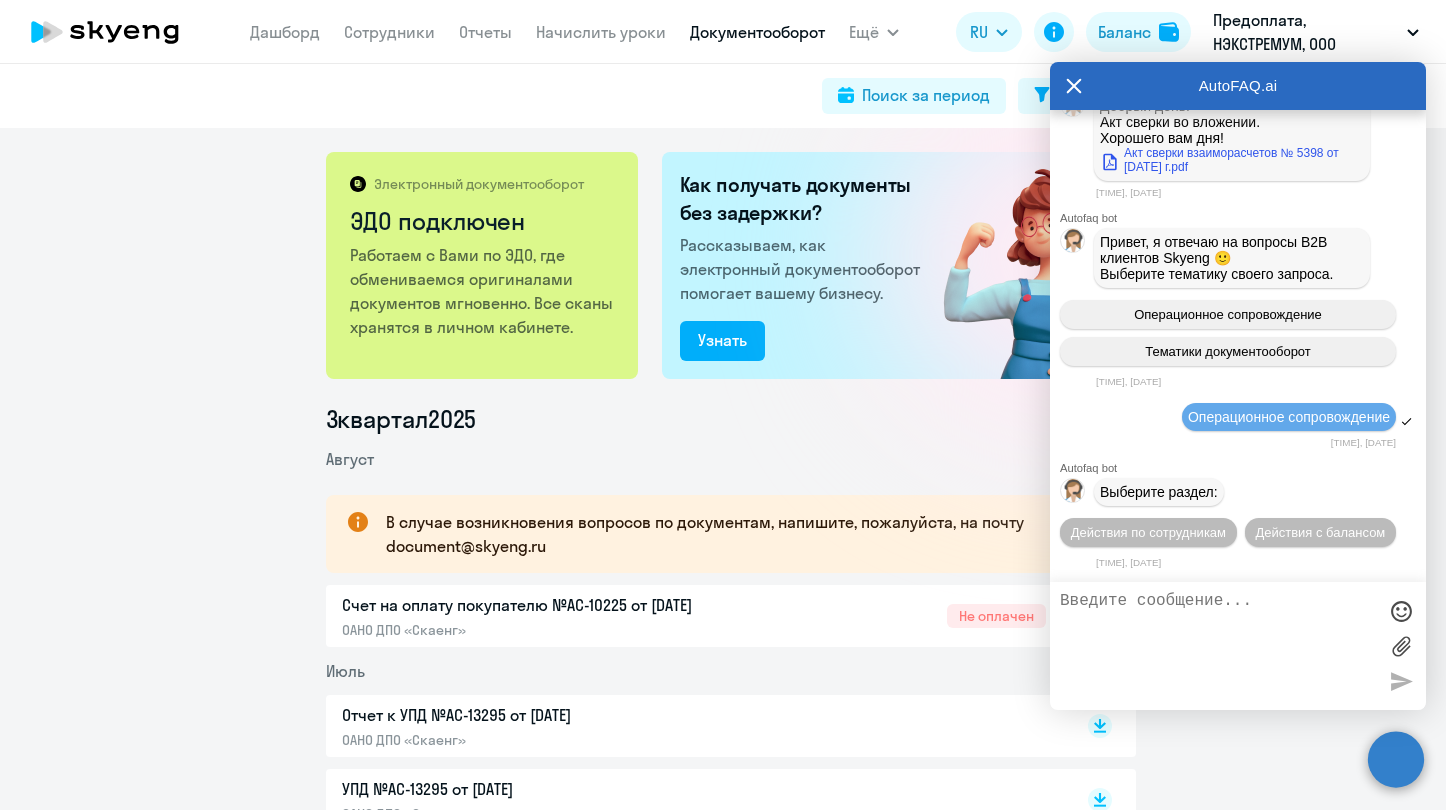 scroll, scrollTop: 1498, scrollLeft: 0, axis: vertical 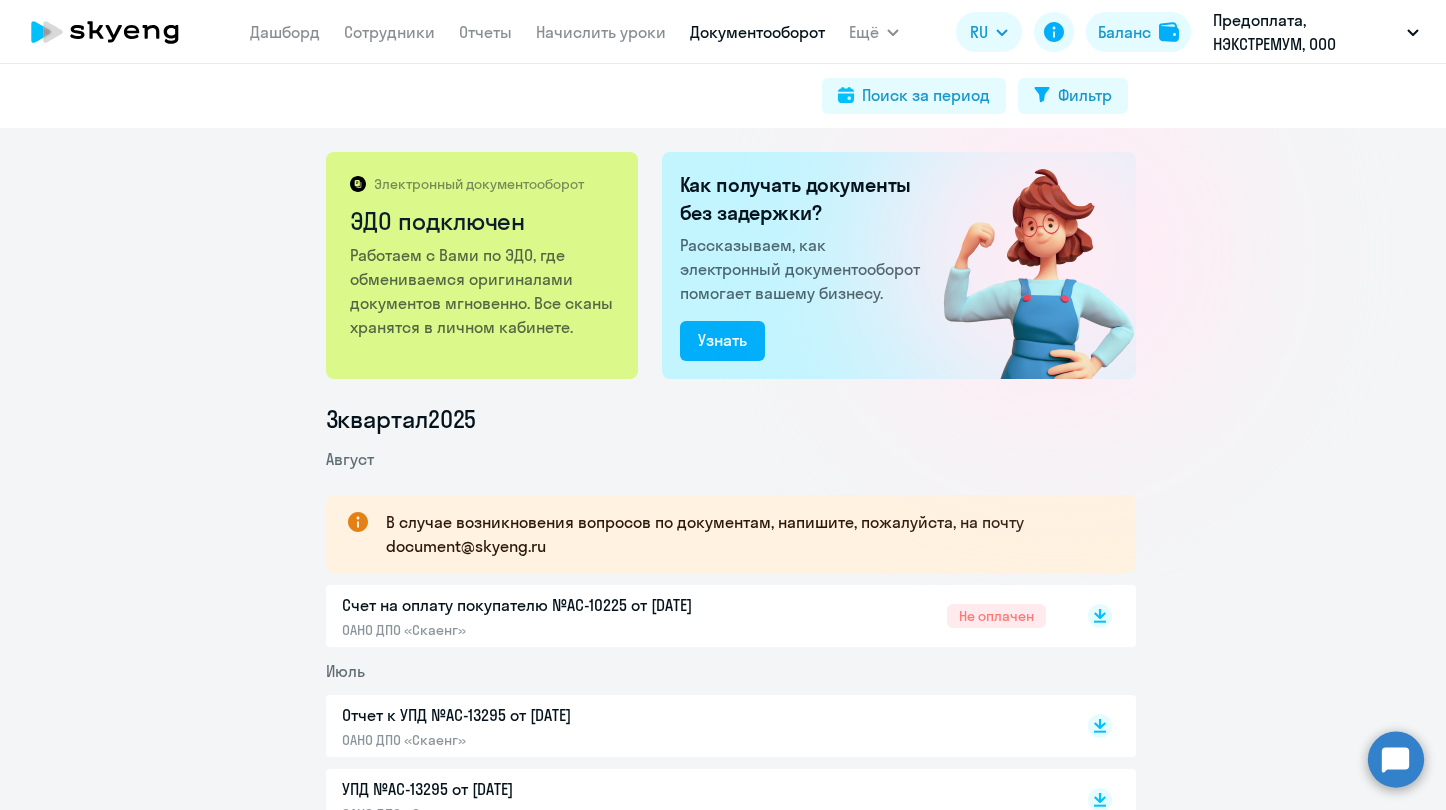 click 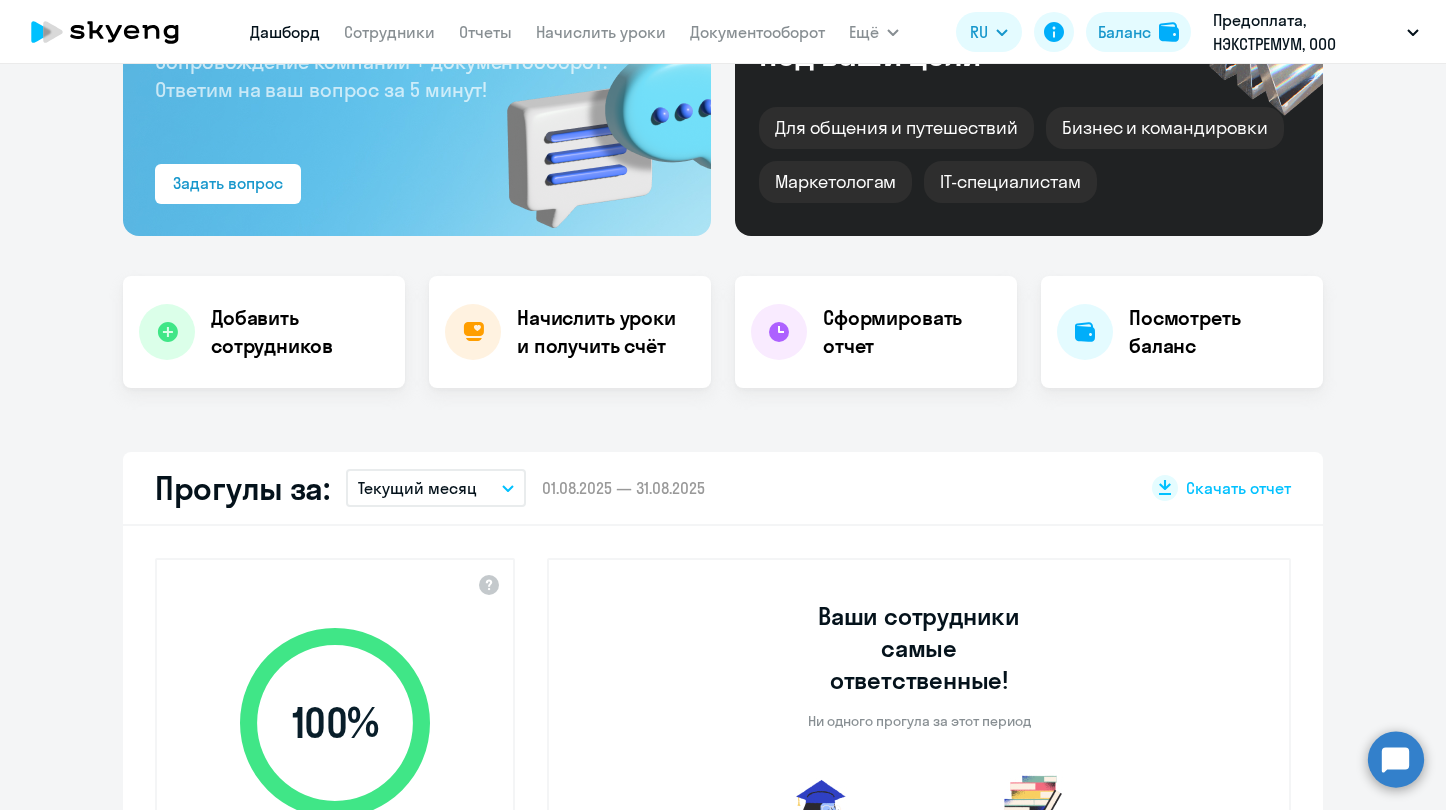select on "30" 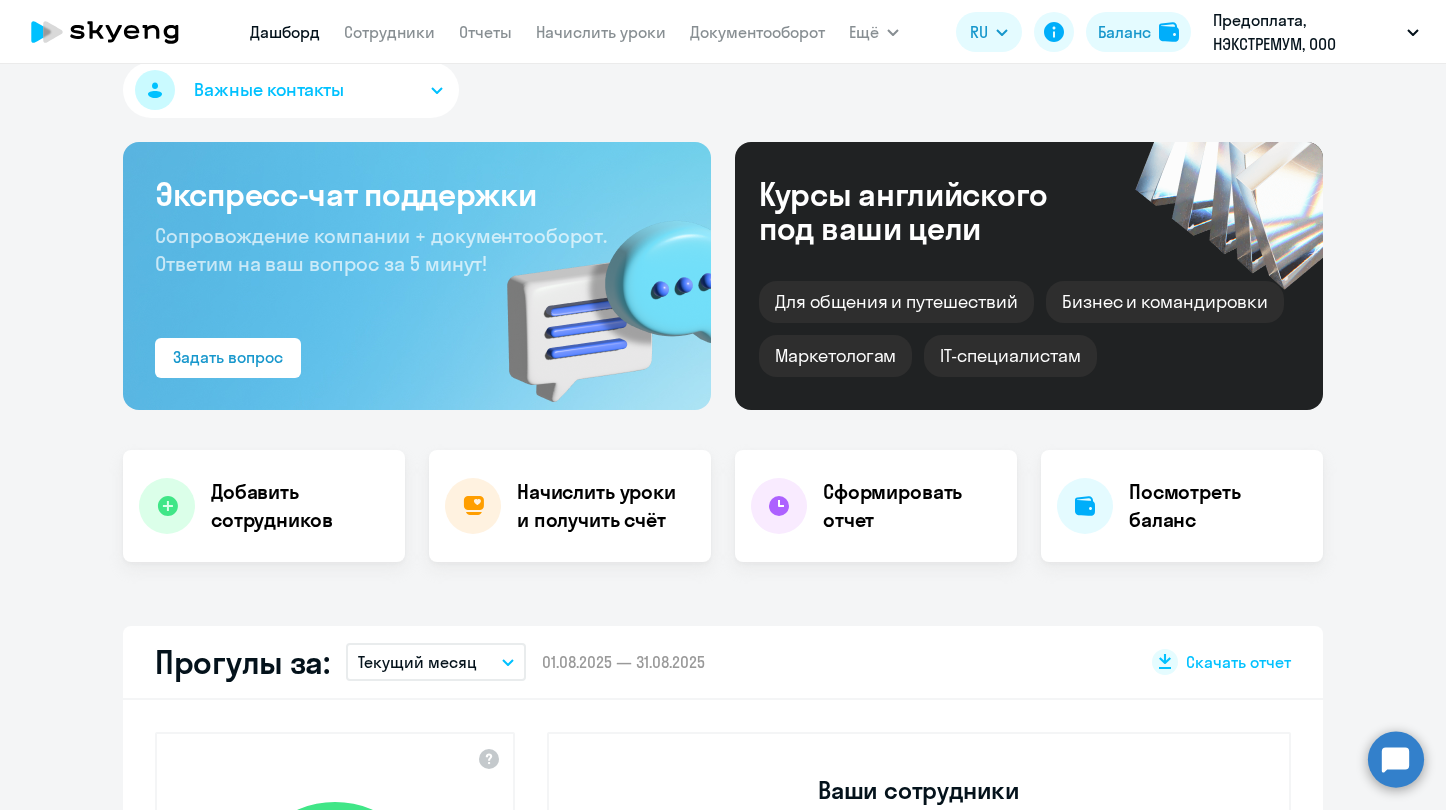 scroll, scrollTop: 0, scrollLeft: 0, axis: both 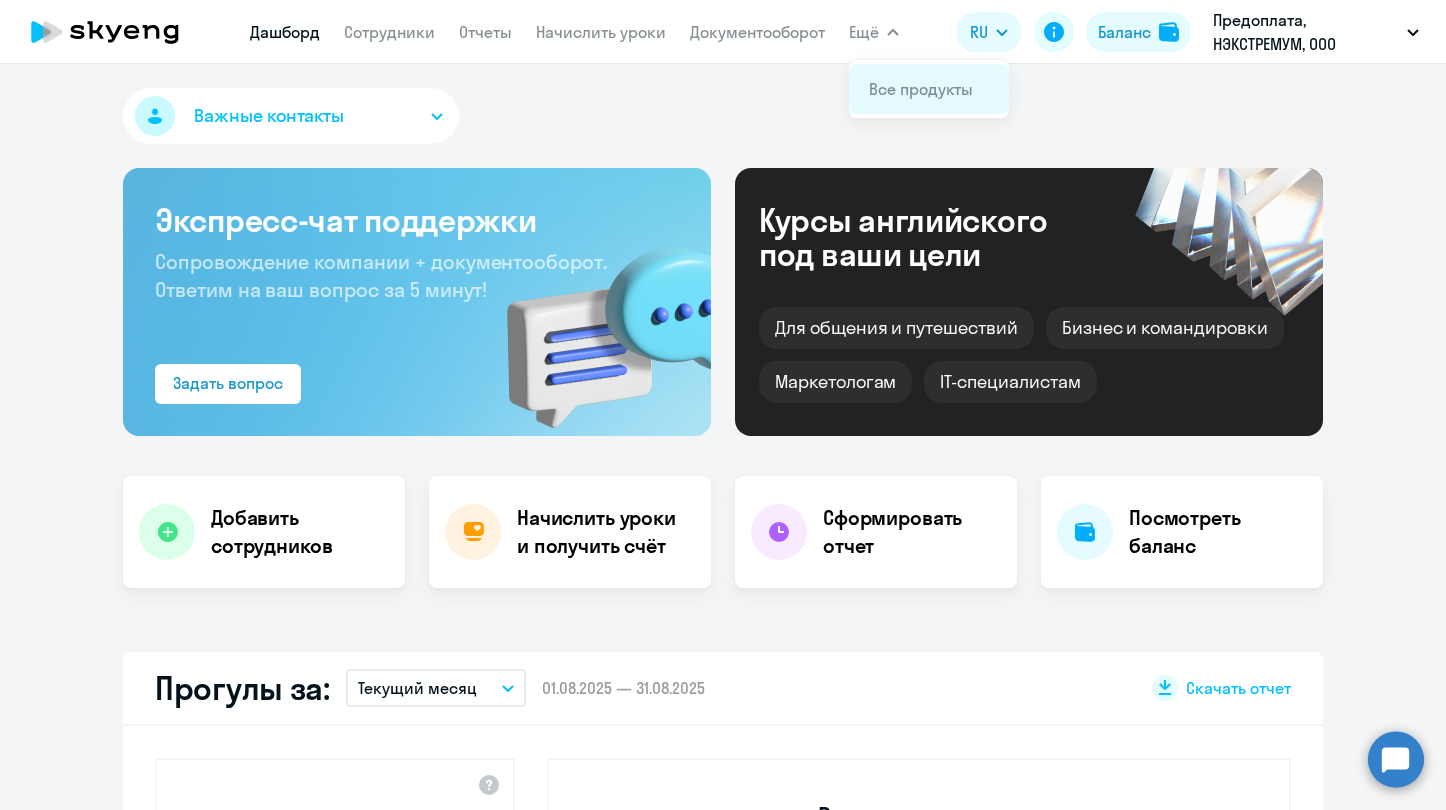 click on "Все продукты" at bounding box center [921, 89] 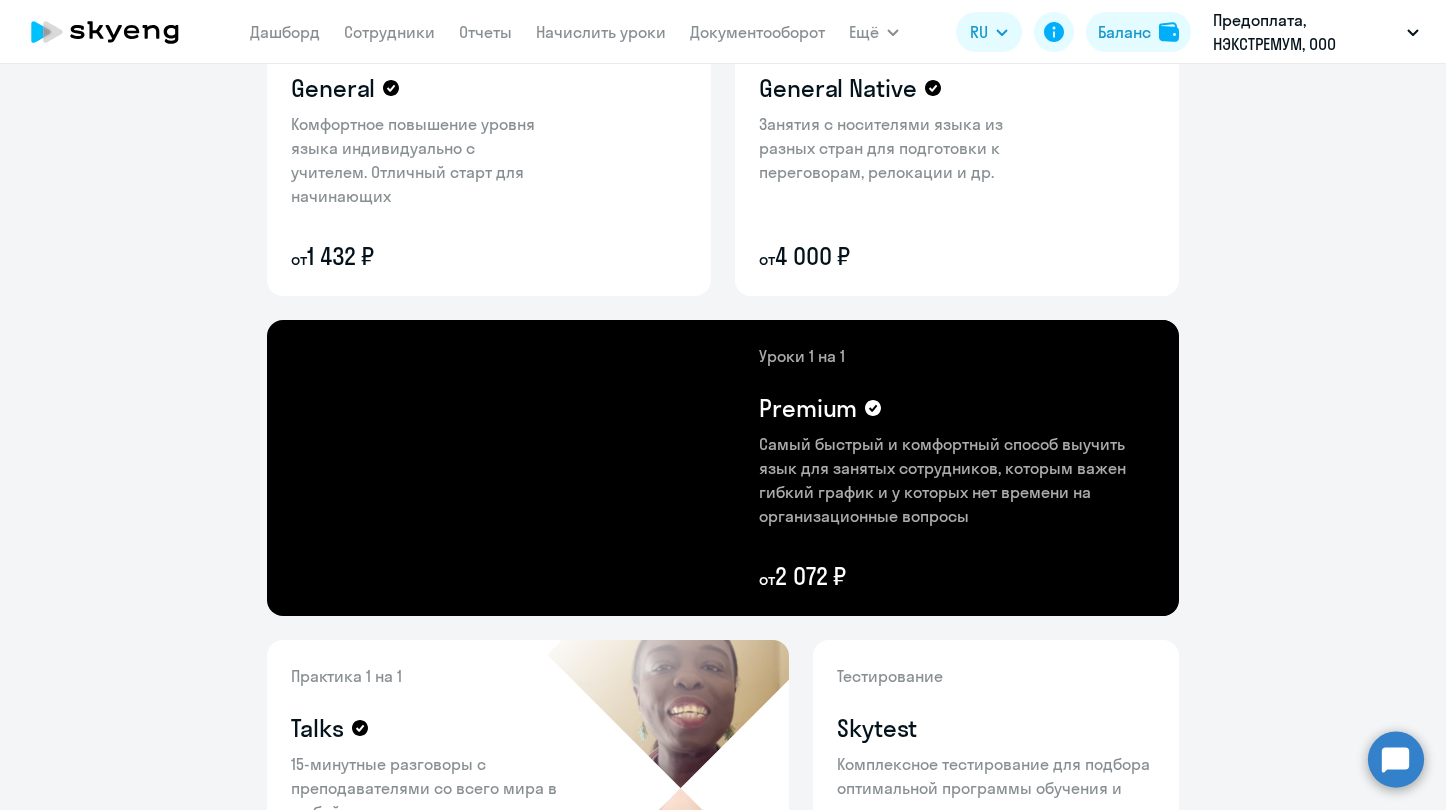 scroll, scrollTop: 300, scrollLeft: 0, axis: vertical 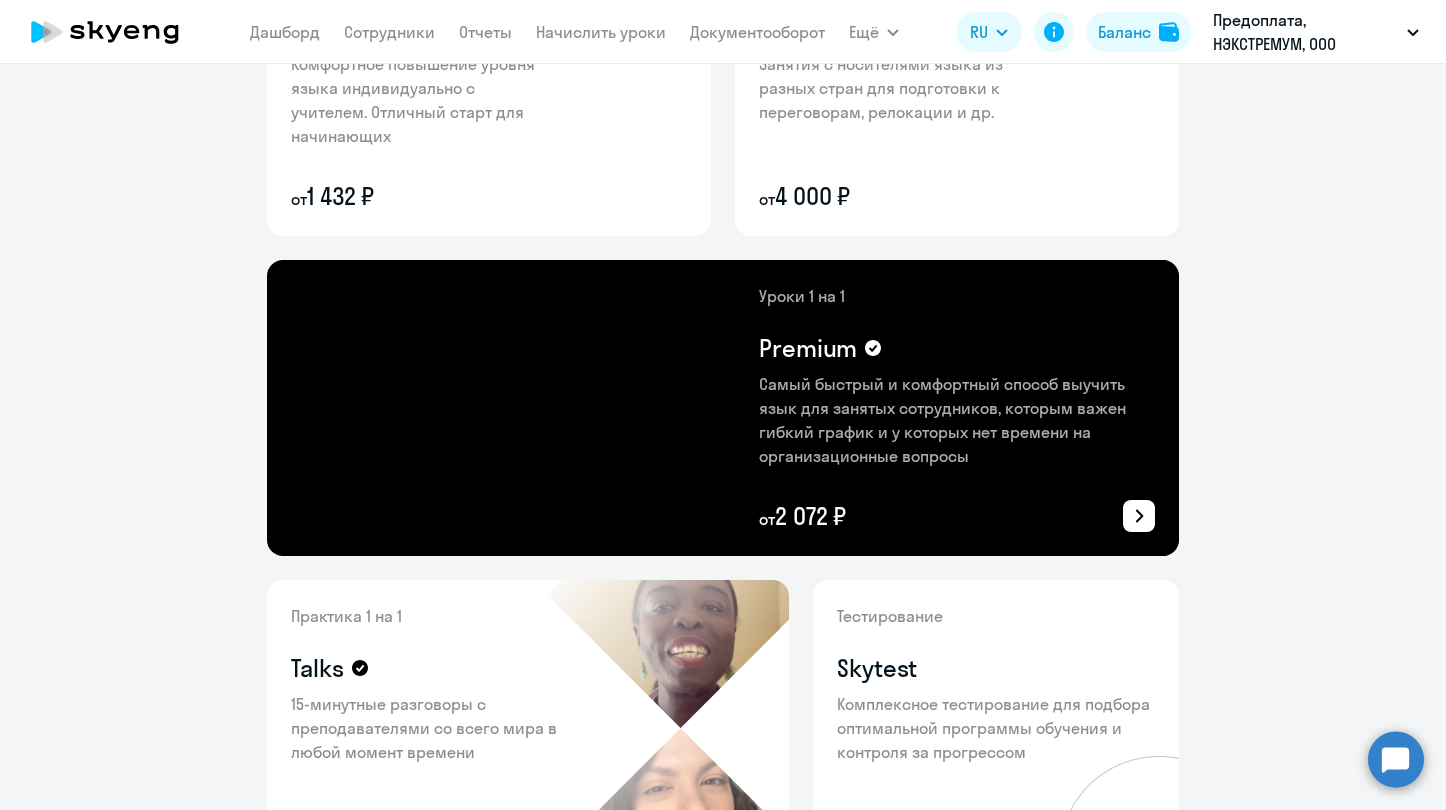 click 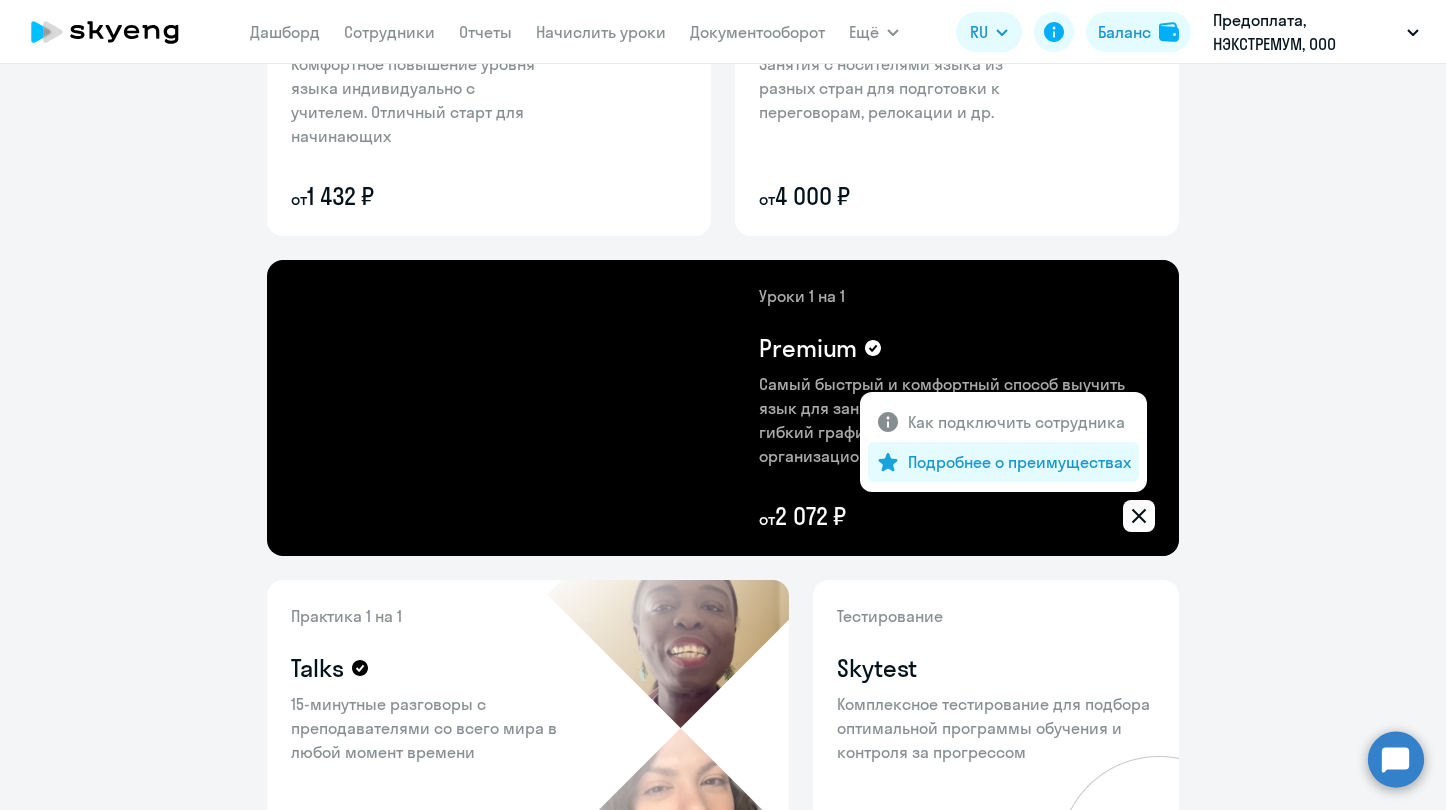 click on "Подробнее о преимуществах" at bounding box center [1019, 462] 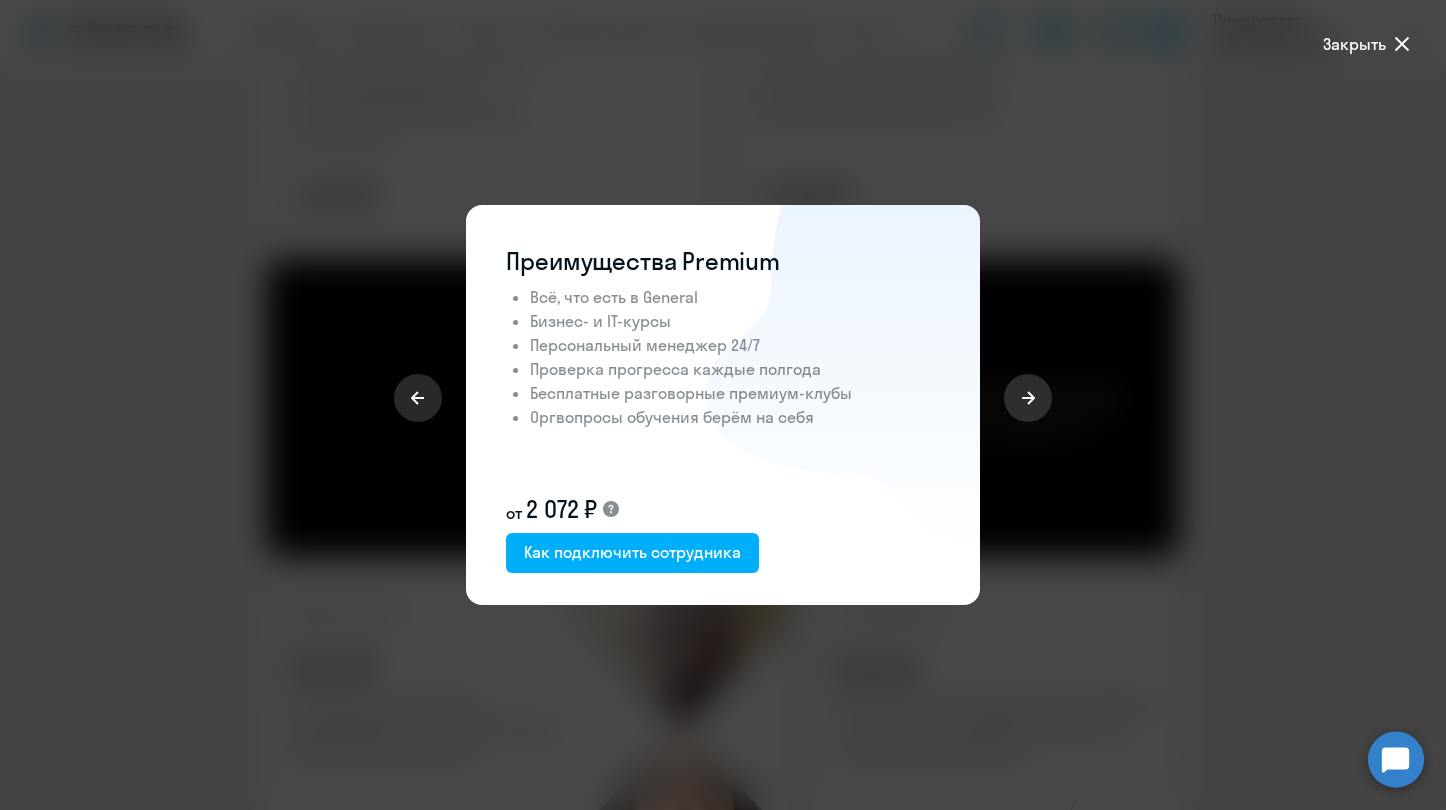 click at bounding box center [723, 405] 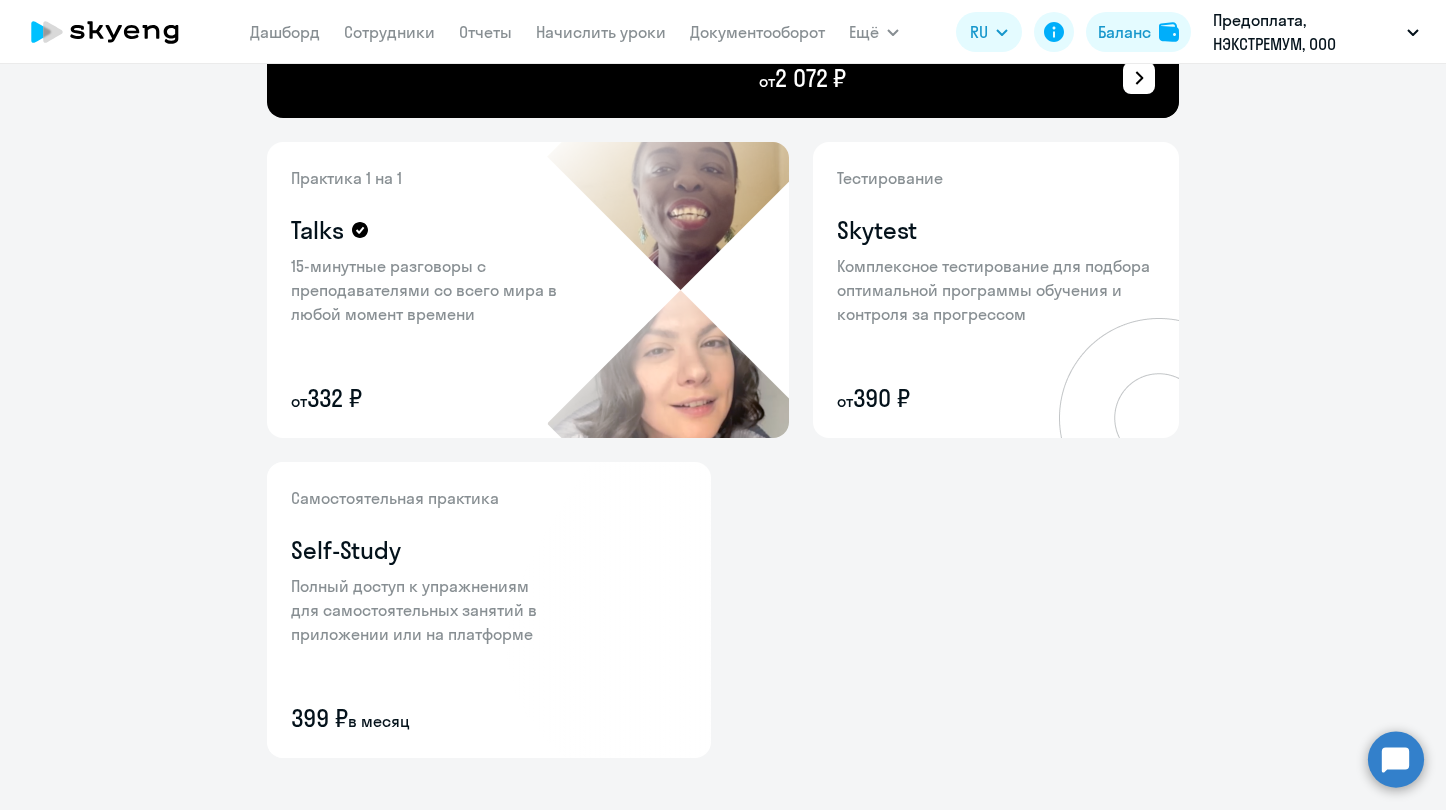 scroll, scrollTop: 766, scrollLeft: 0, axis: vertical 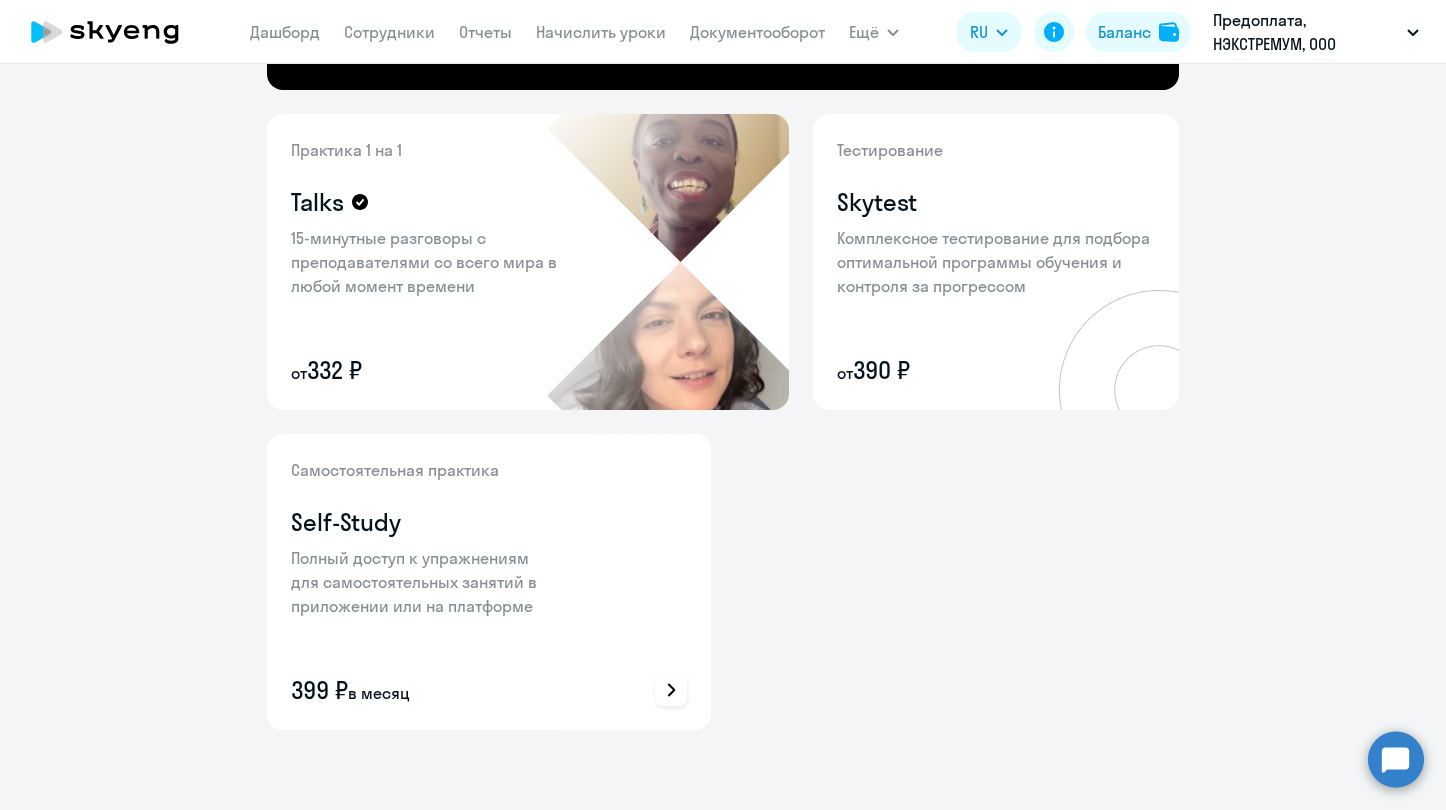 click 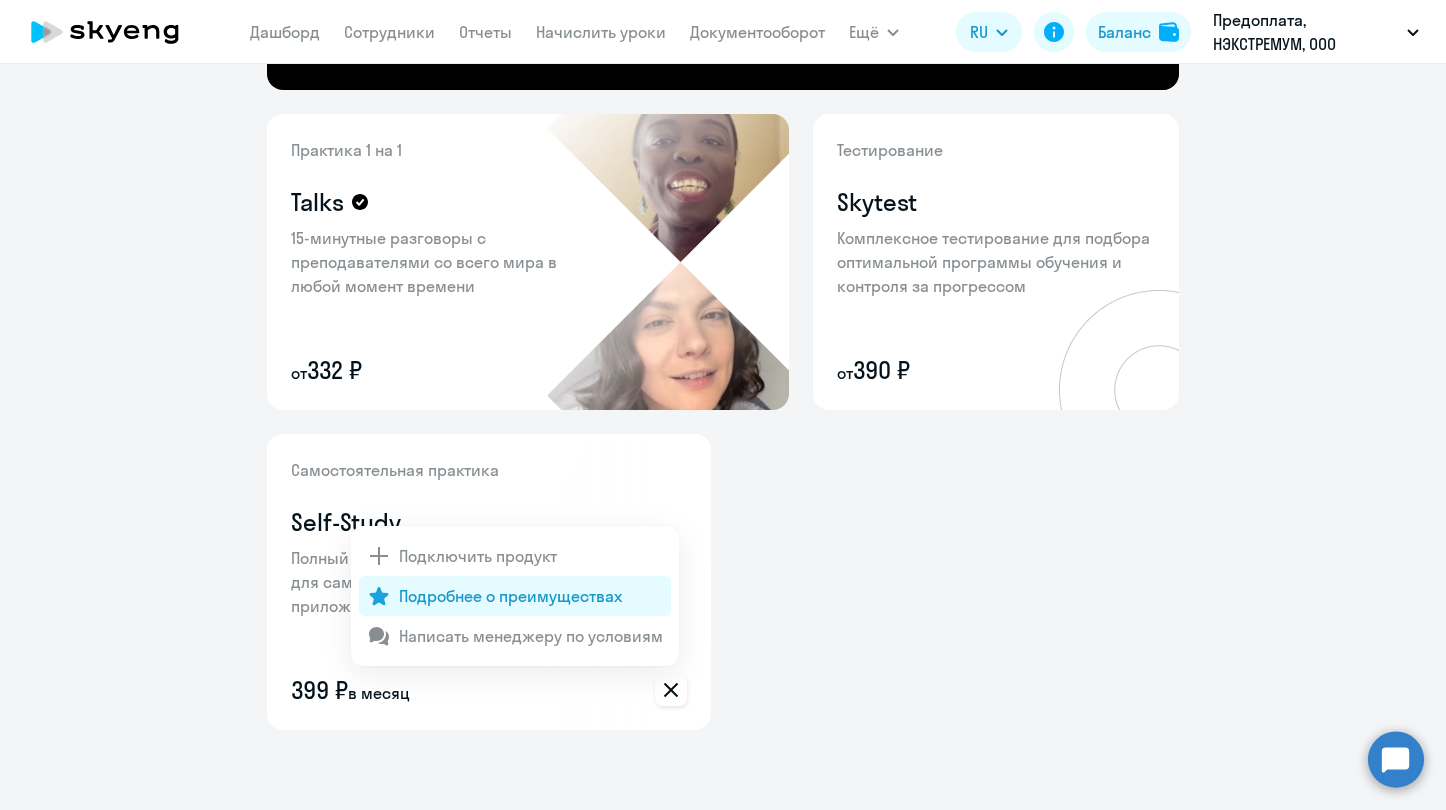 click on "Подробнее о преимуществах" at bounding box center [510, 596] 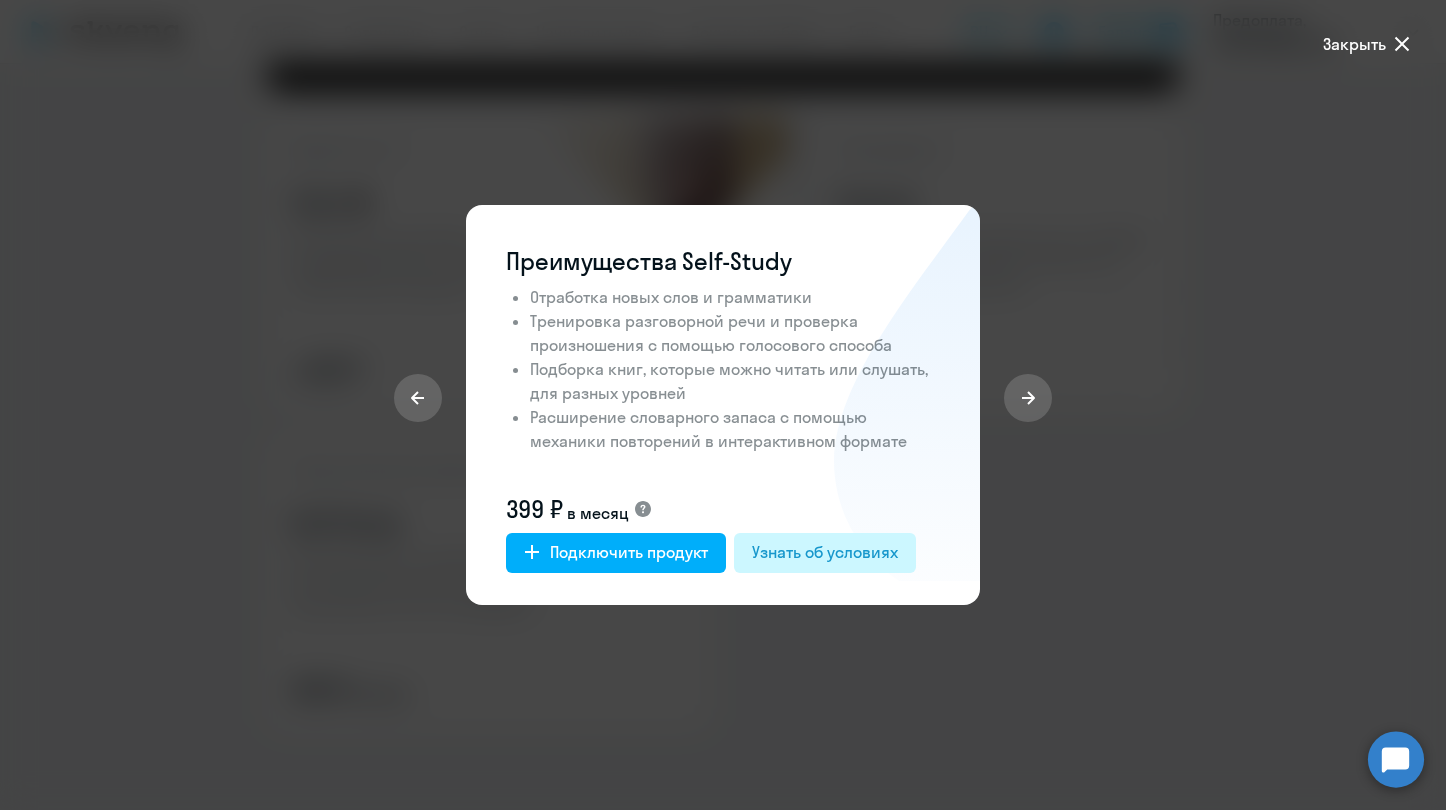 click on "Узнать об условиях" at bounding box center (825, 553) 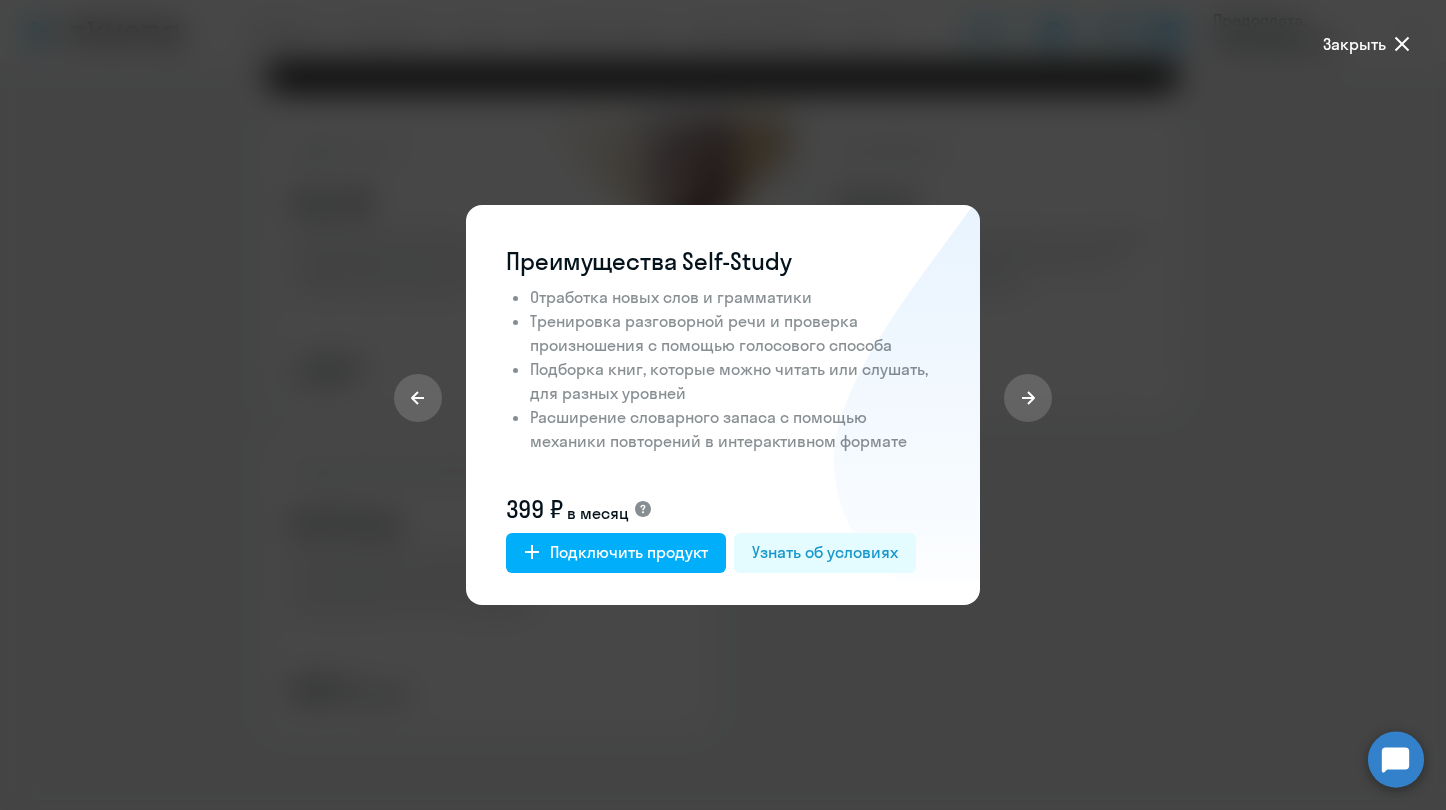 click 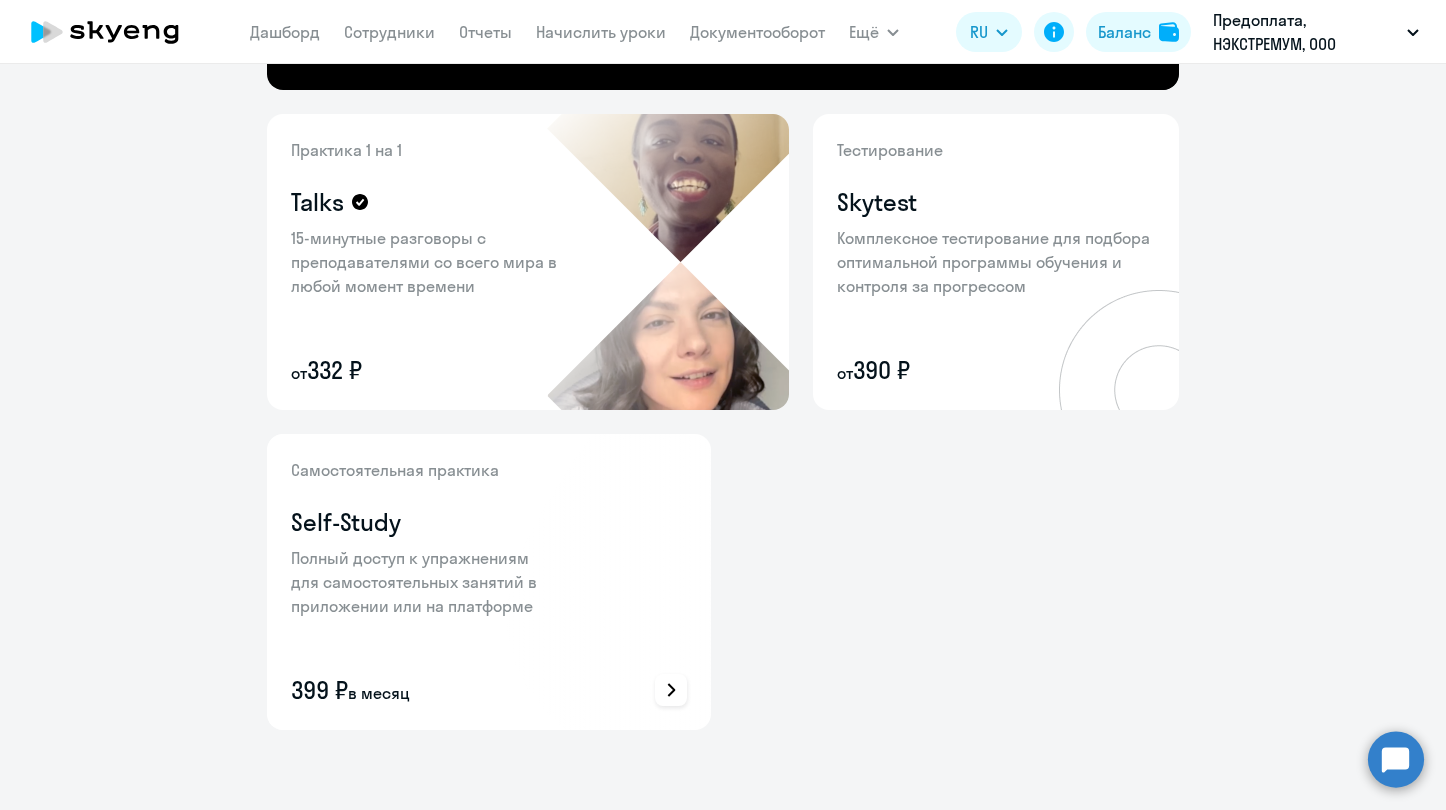 click 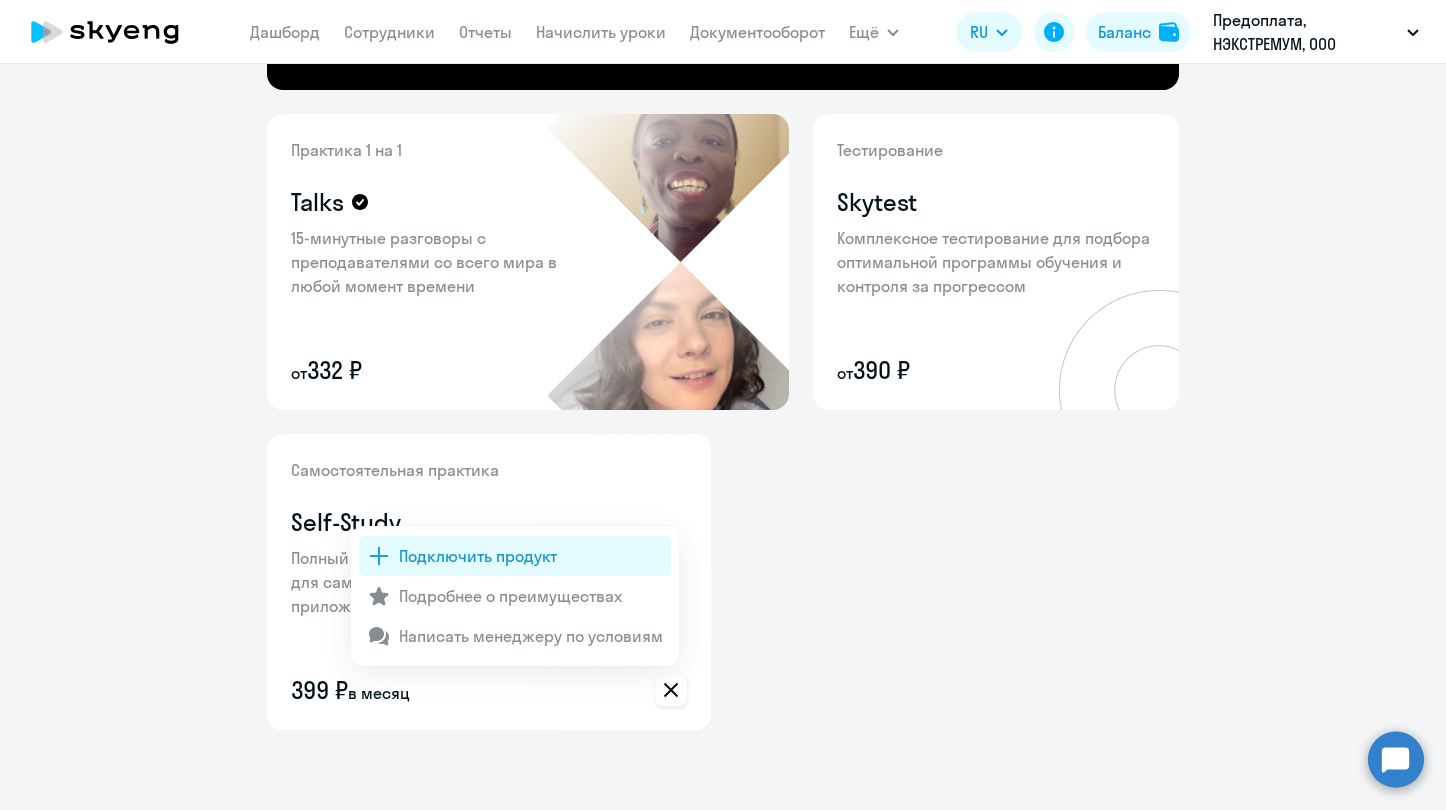 click on "Подключить продукт" at bounding box center [478, 556] 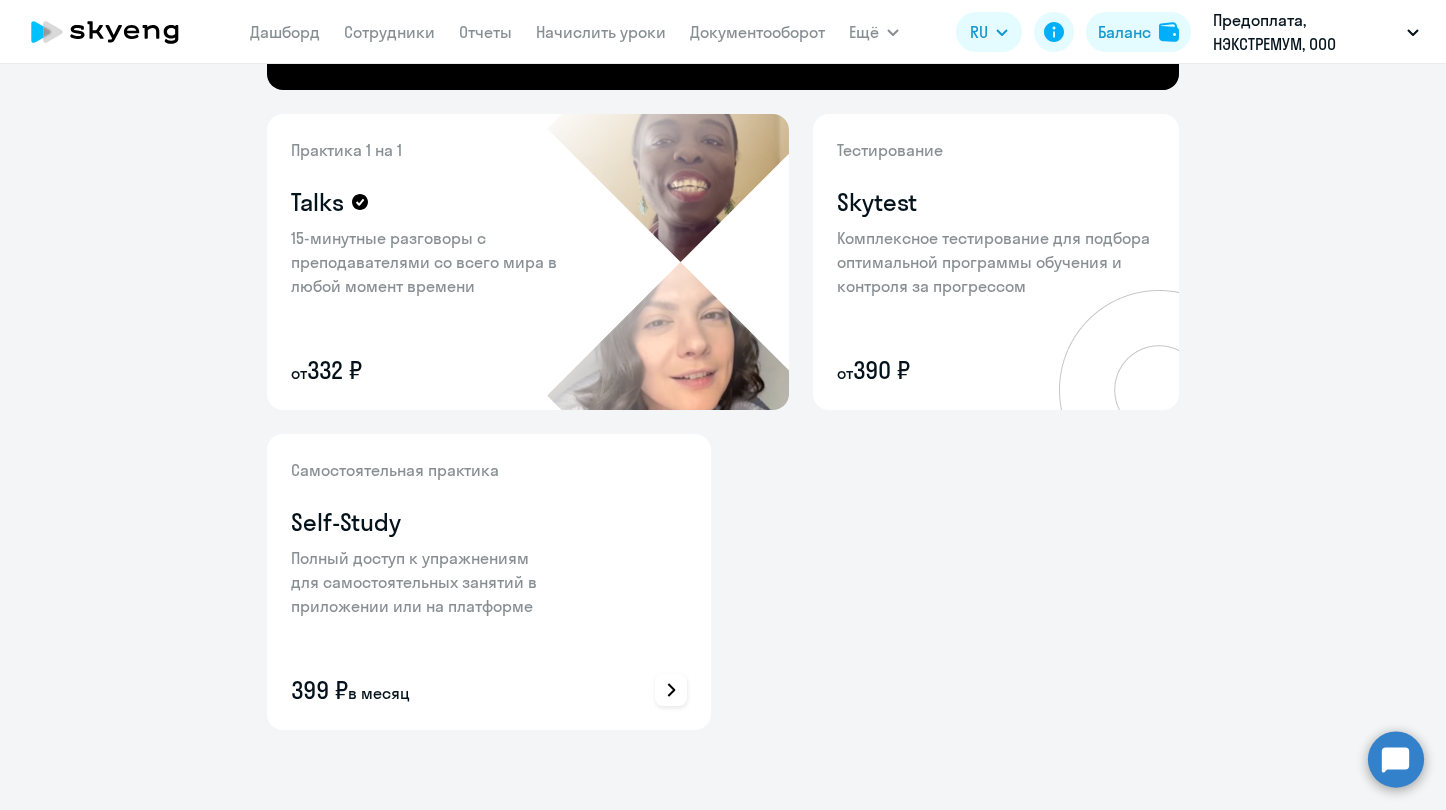 click 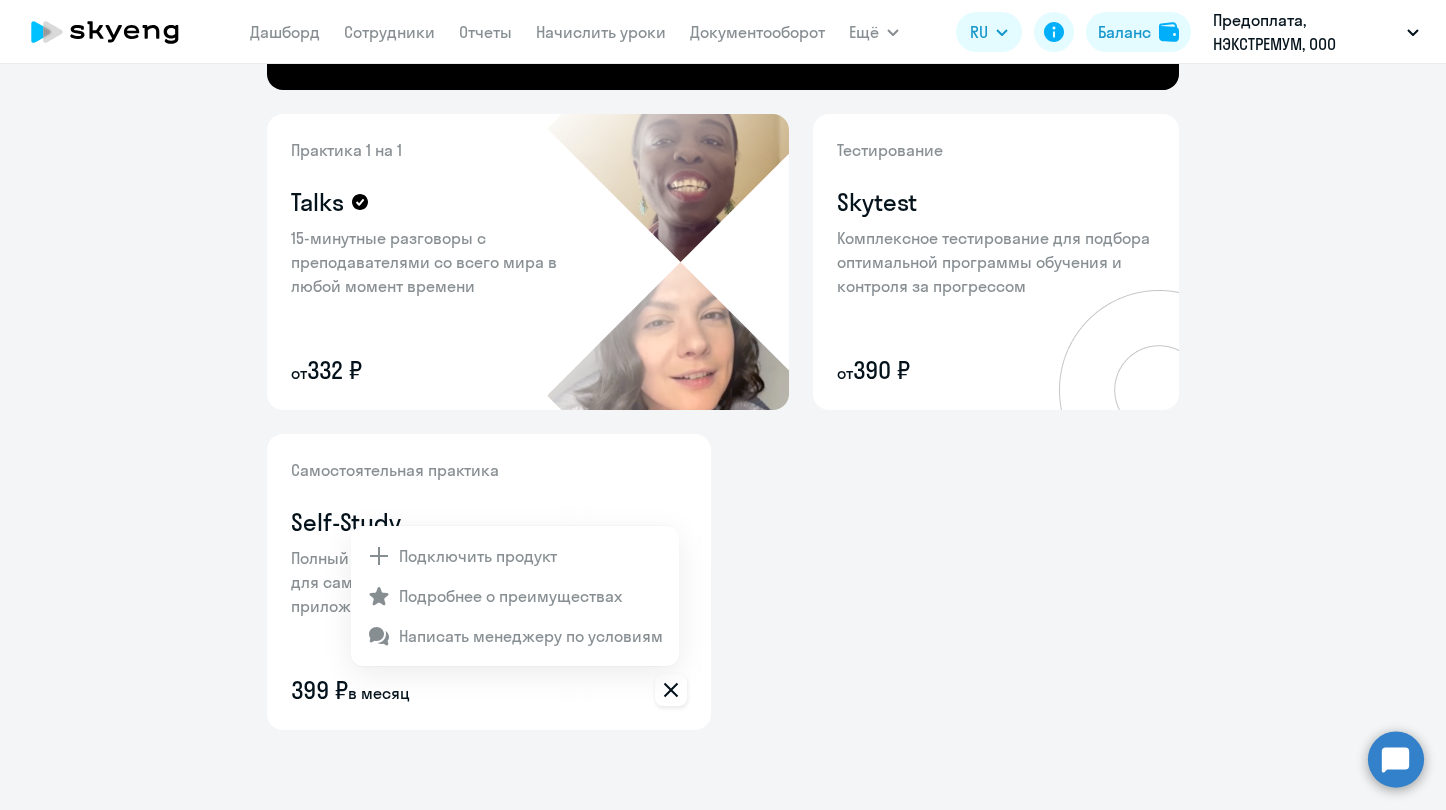 click at bounding box center [723, 405] 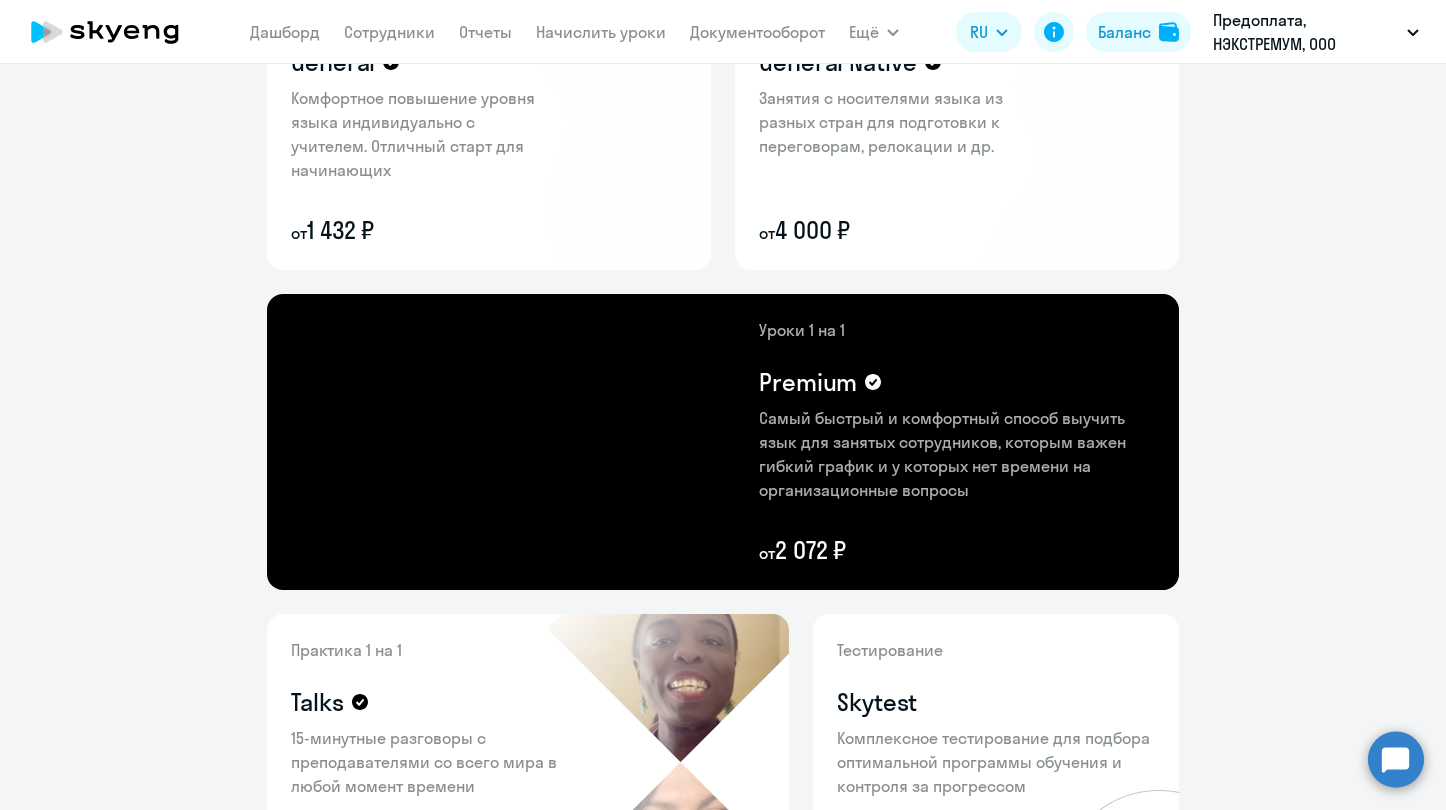 scroll, scrollTop: 0, scrollLeft: 0, axis: both 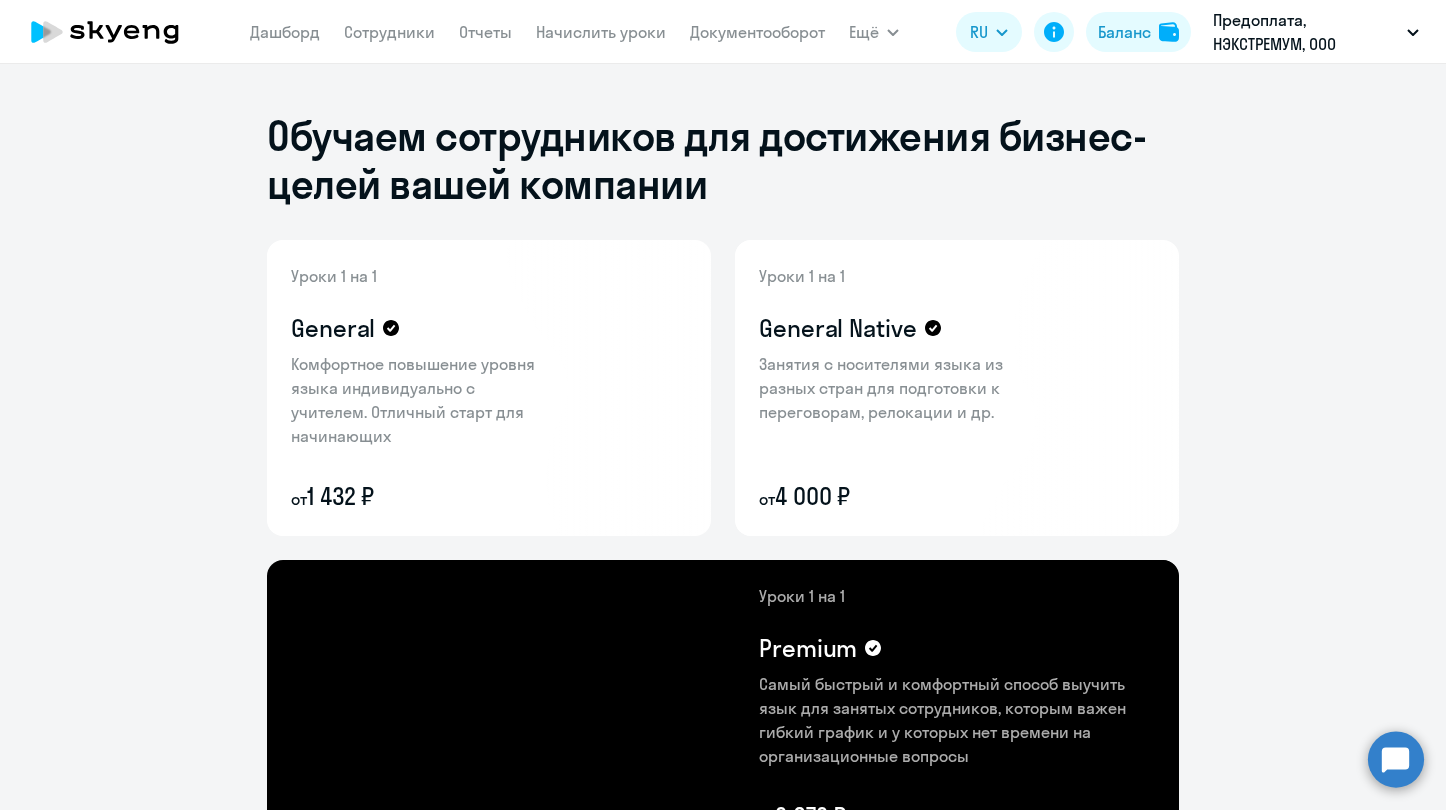 click on "Дашборд
Сотрудники
Отчеты
Начислить уроки
Документооборот" 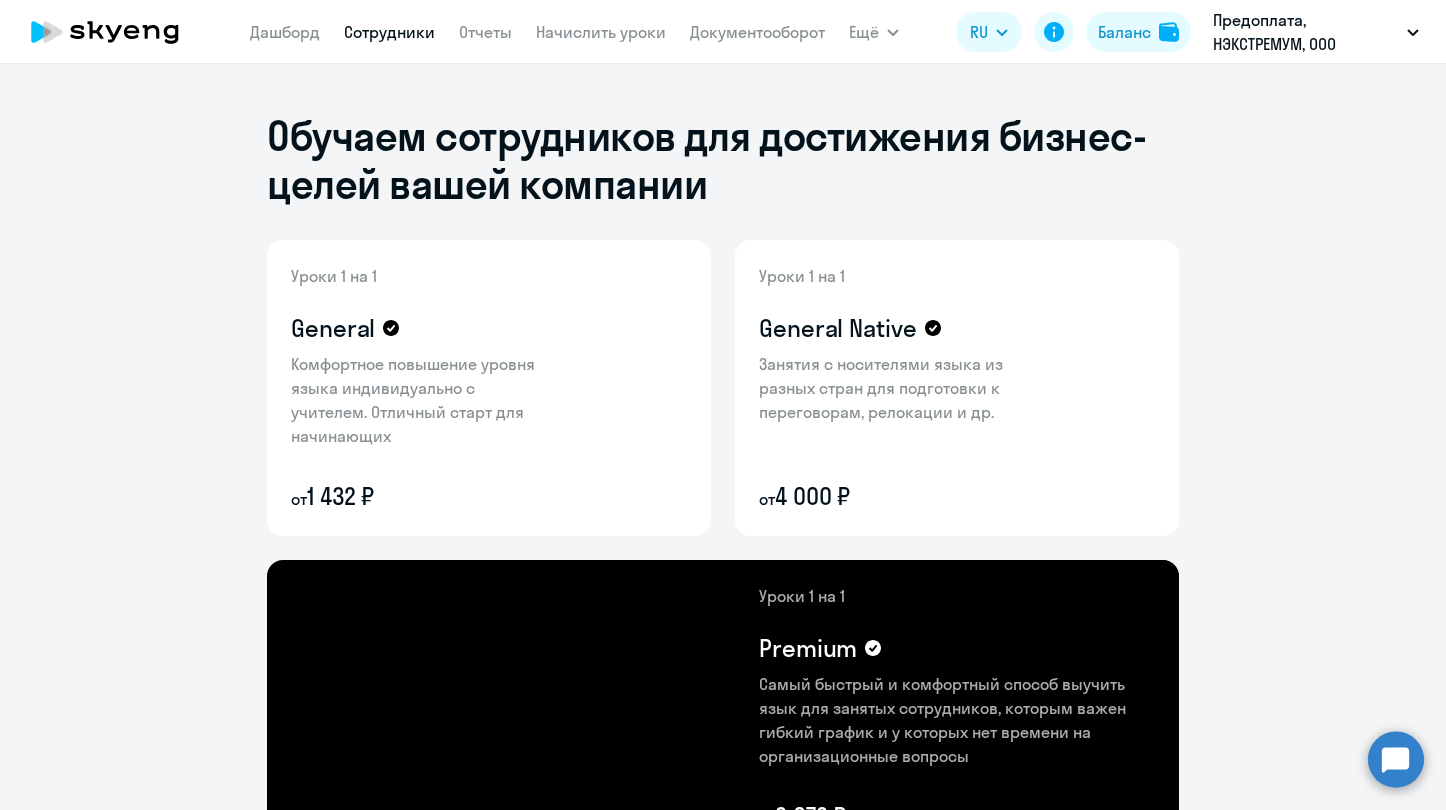 click on "Сотрудники" at bounding box center [389, 32] 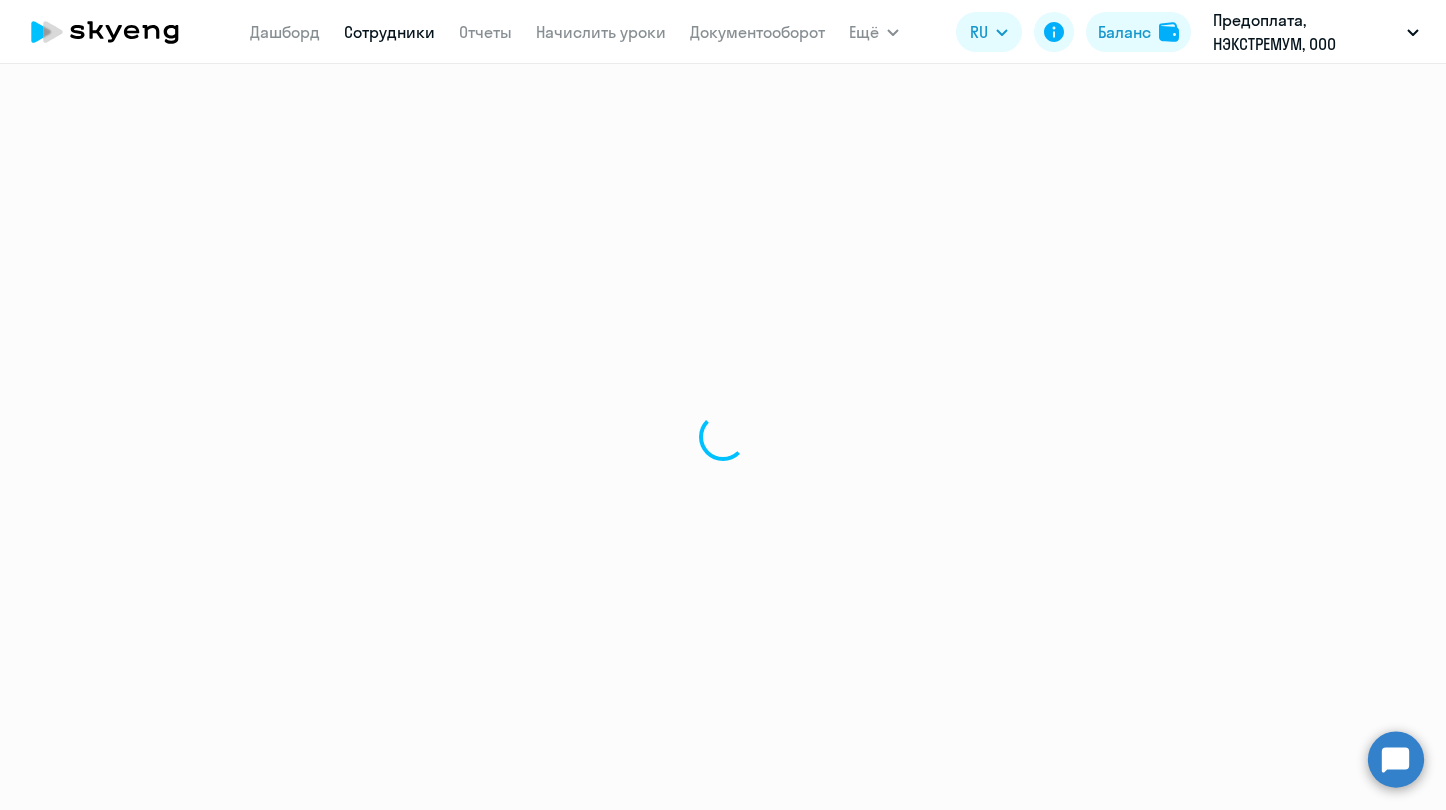 select on "30" 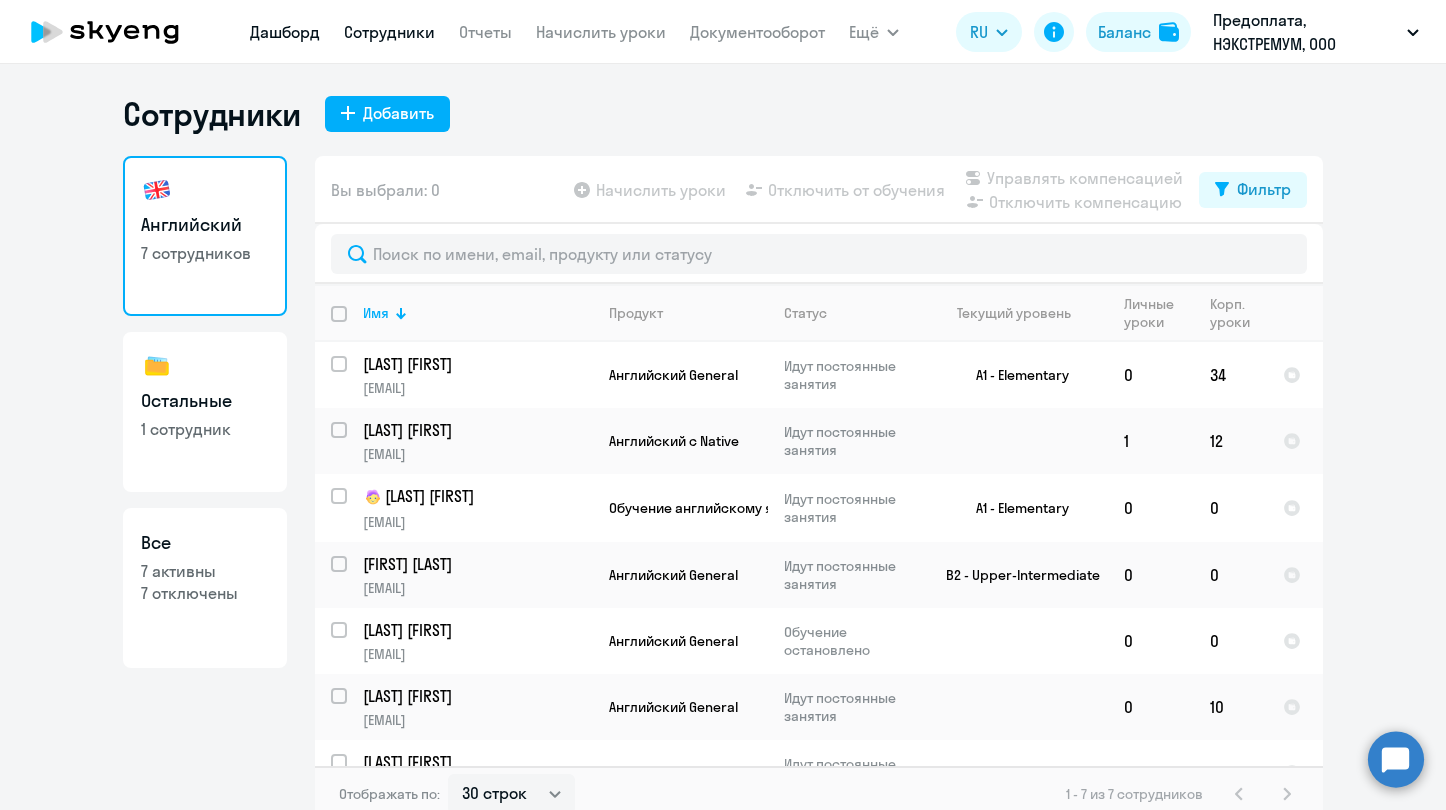 click on "Дашборд" at bounding box center [285, 32] 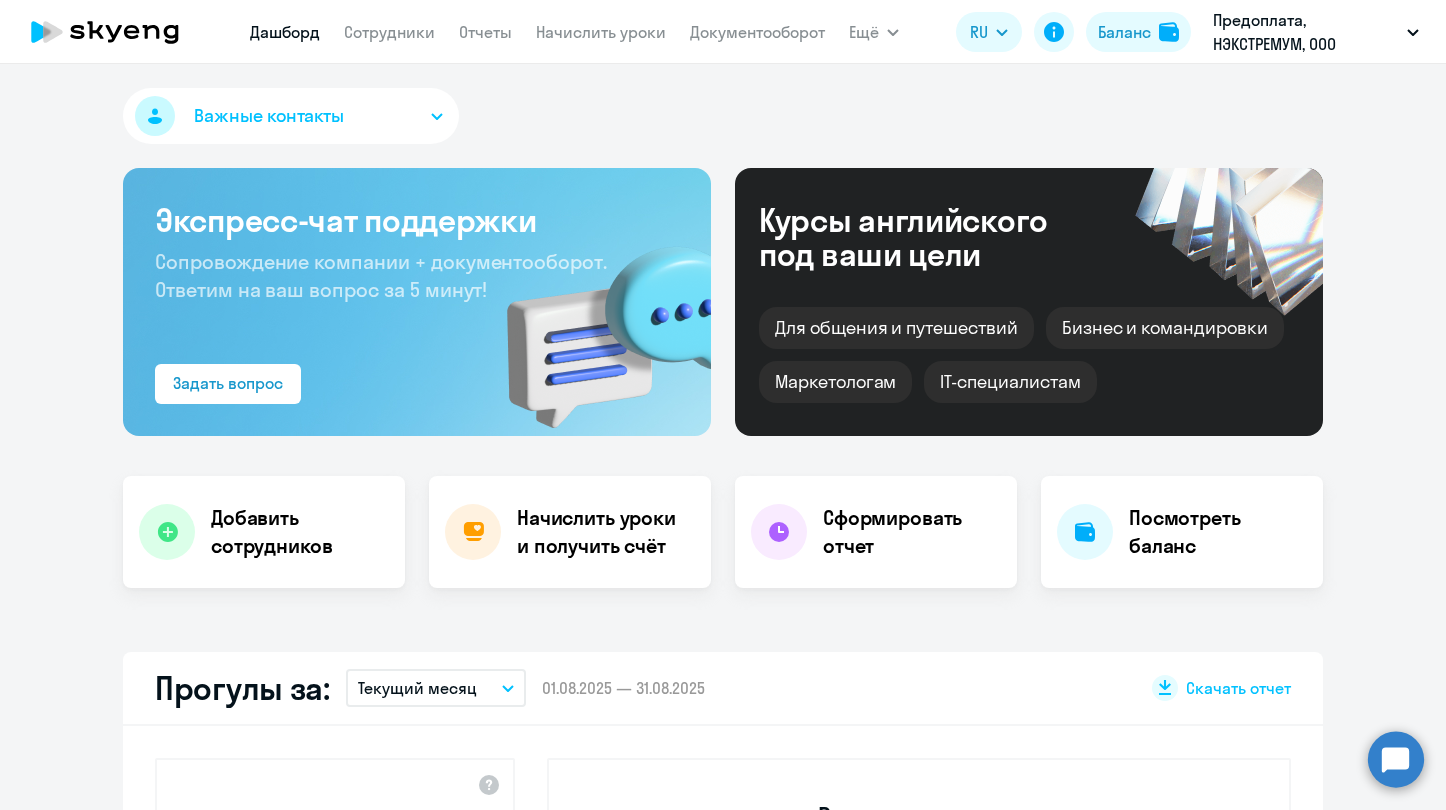 select on "30" 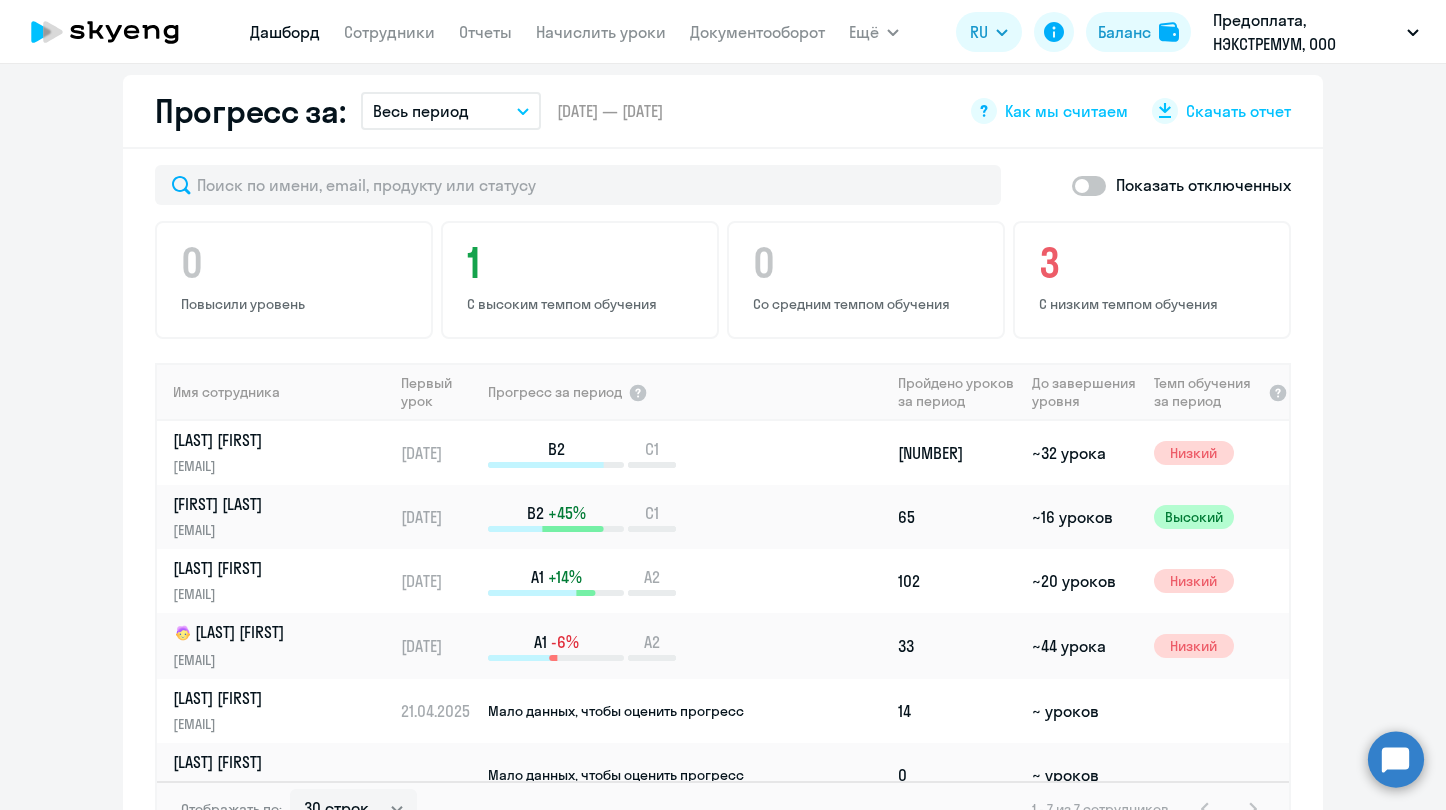 scroll, scrollTop: 1200, scrollLeft: 0, axis: vertical 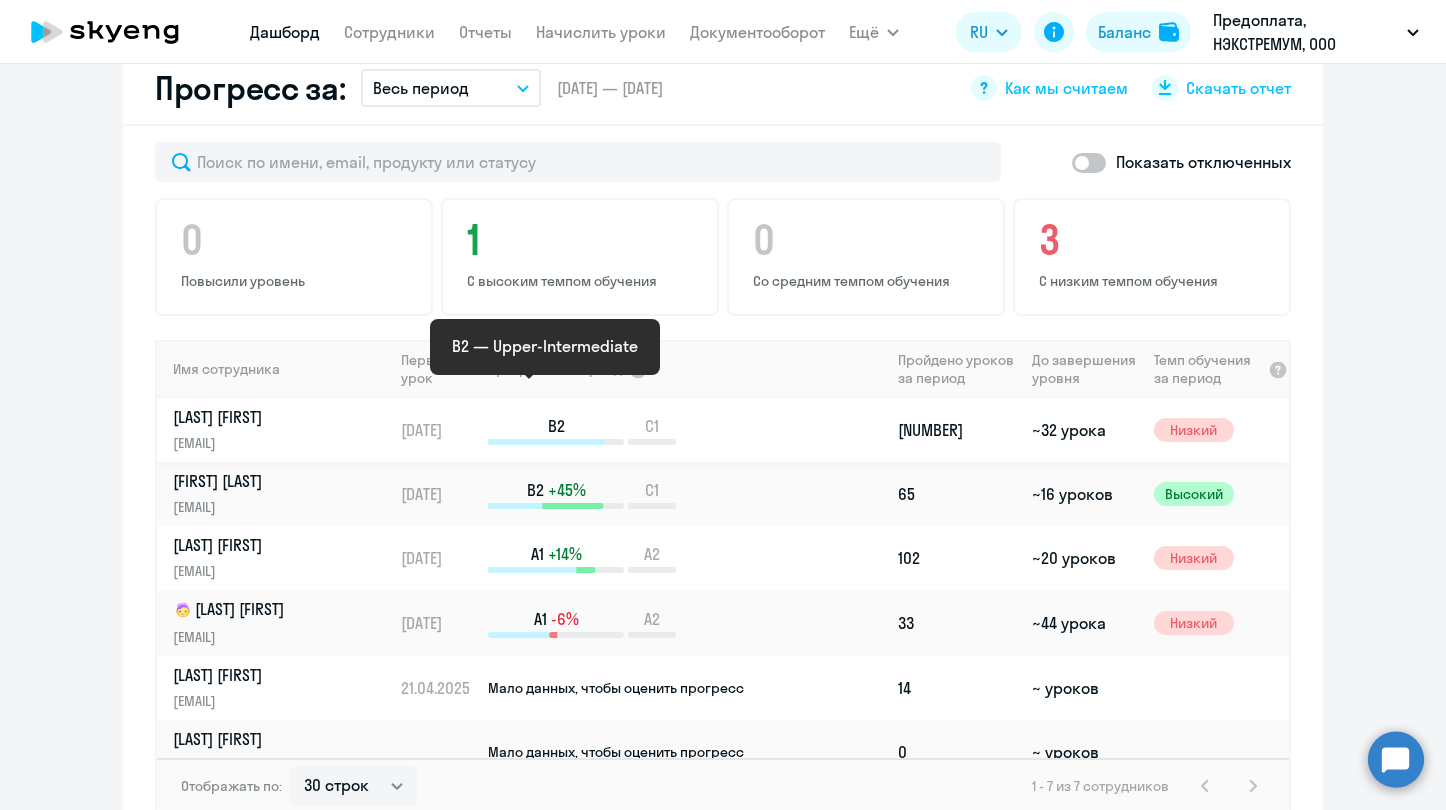 click on "B2" 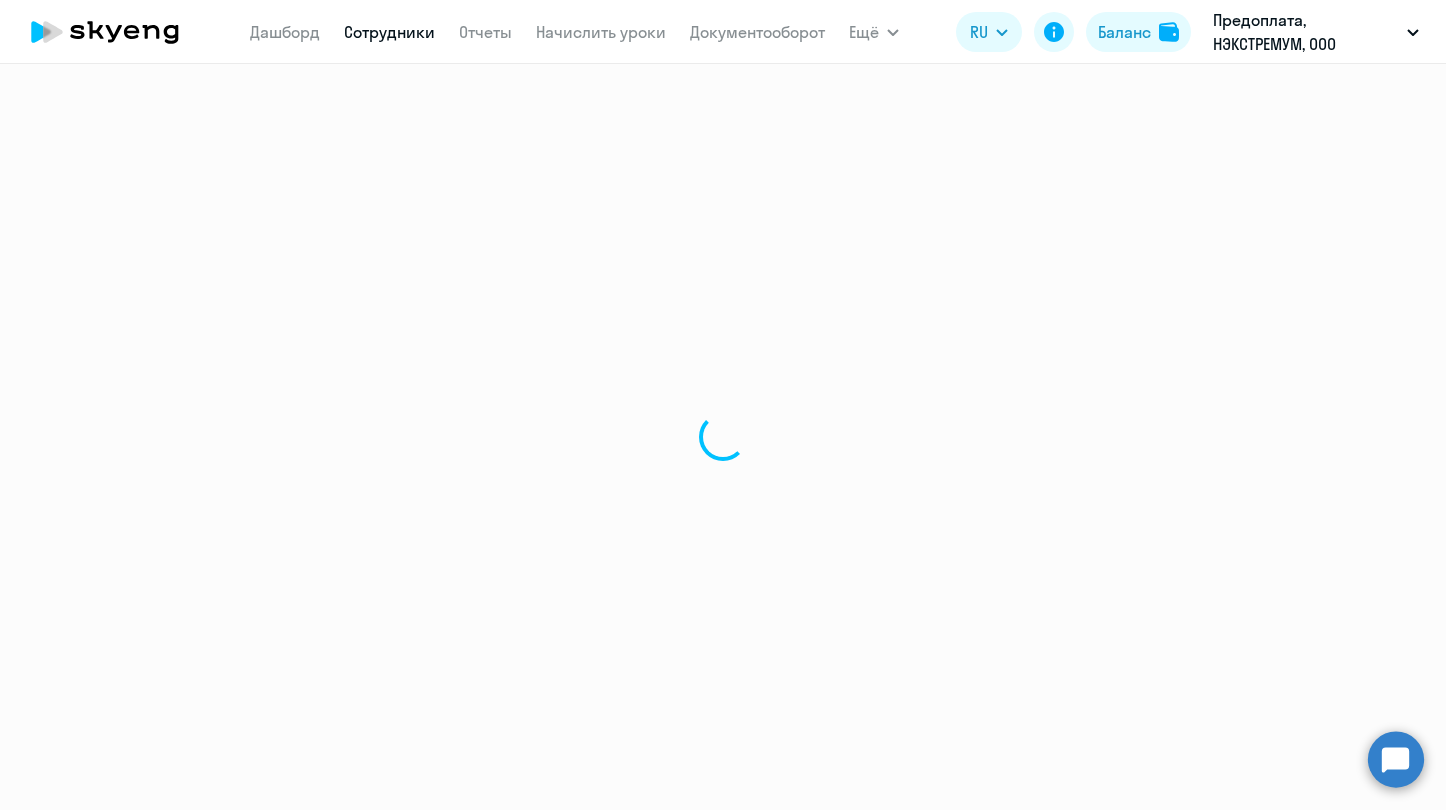 select on "english" 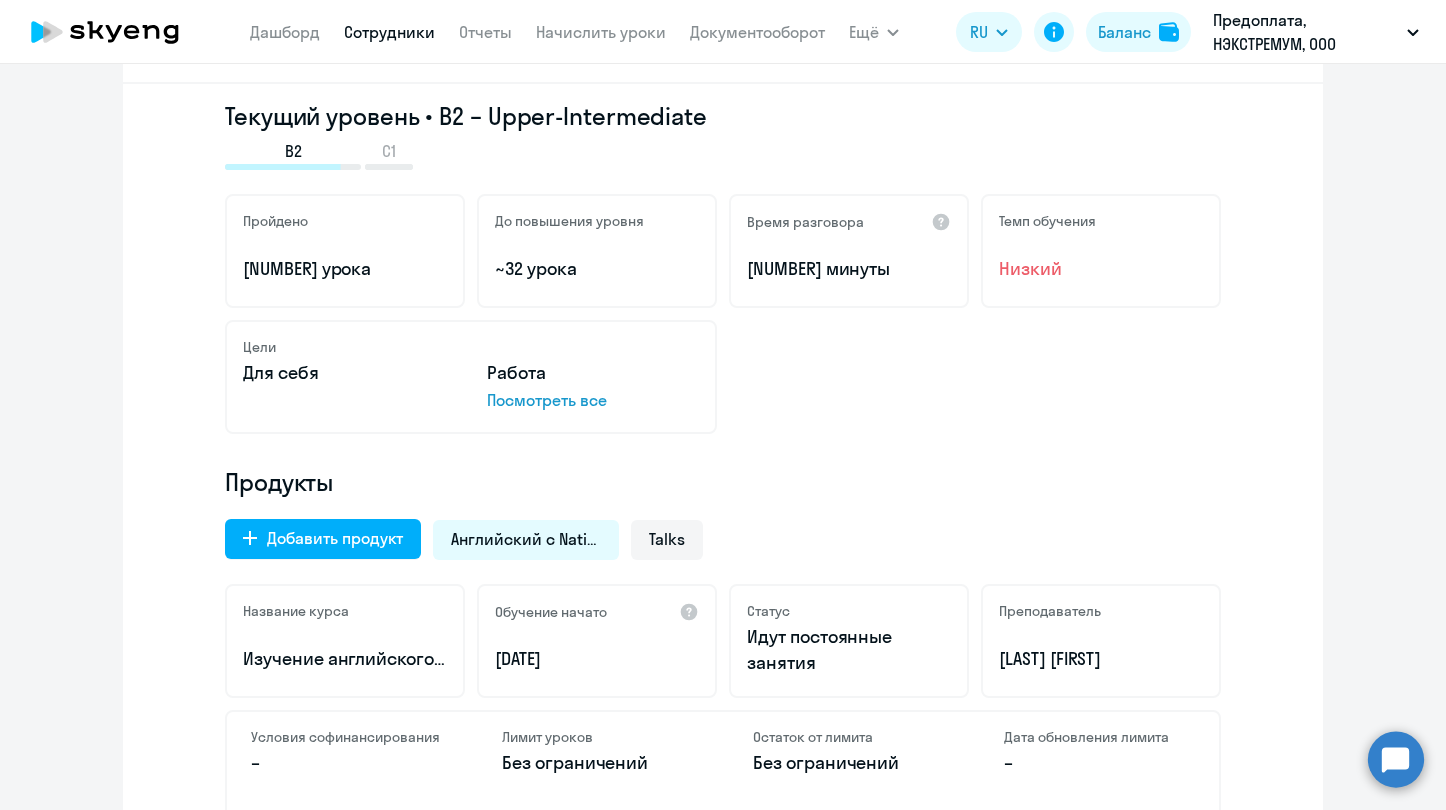 scroll, scrollTop: 400, scrollLeft: 0, axis: vertical 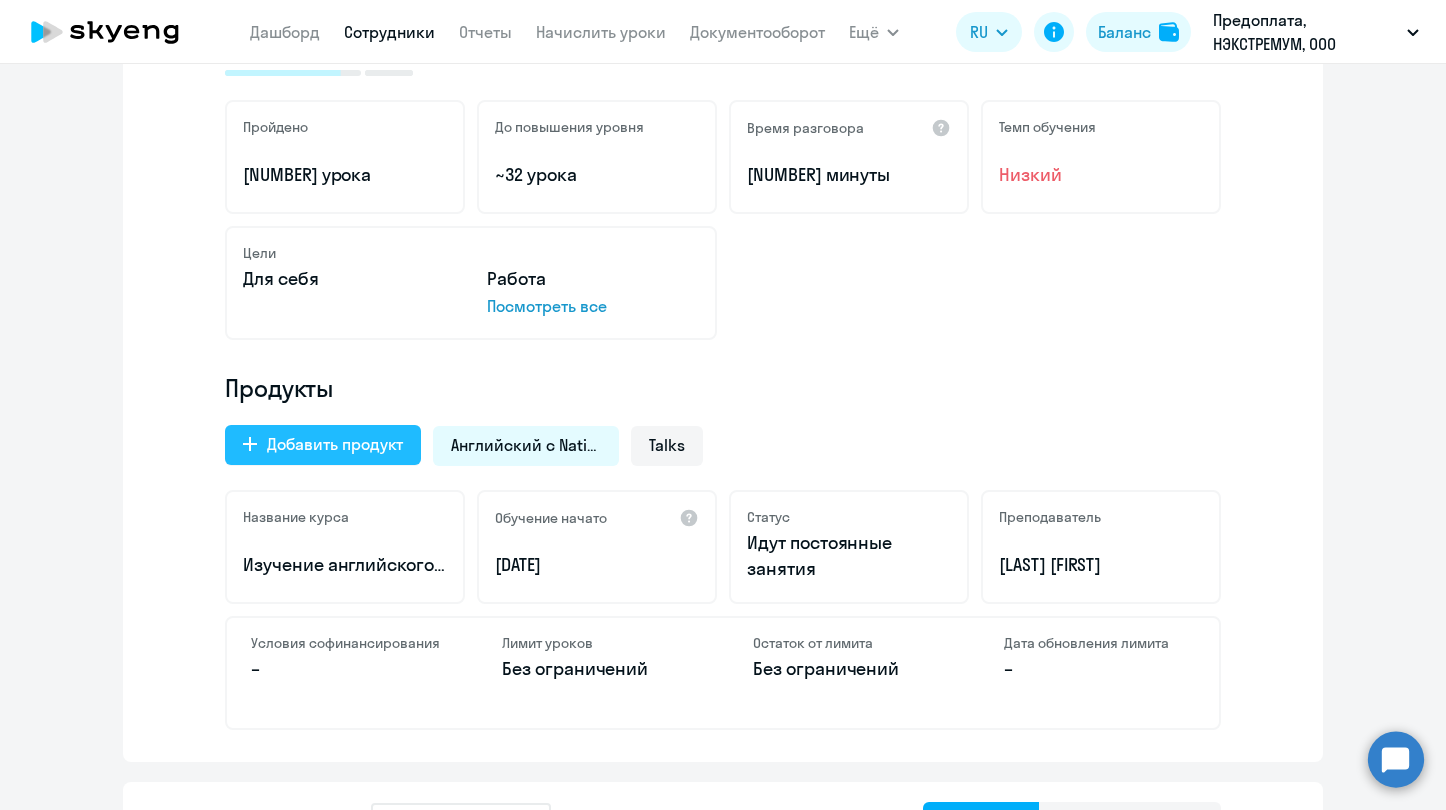 click on "Добавить продукт" 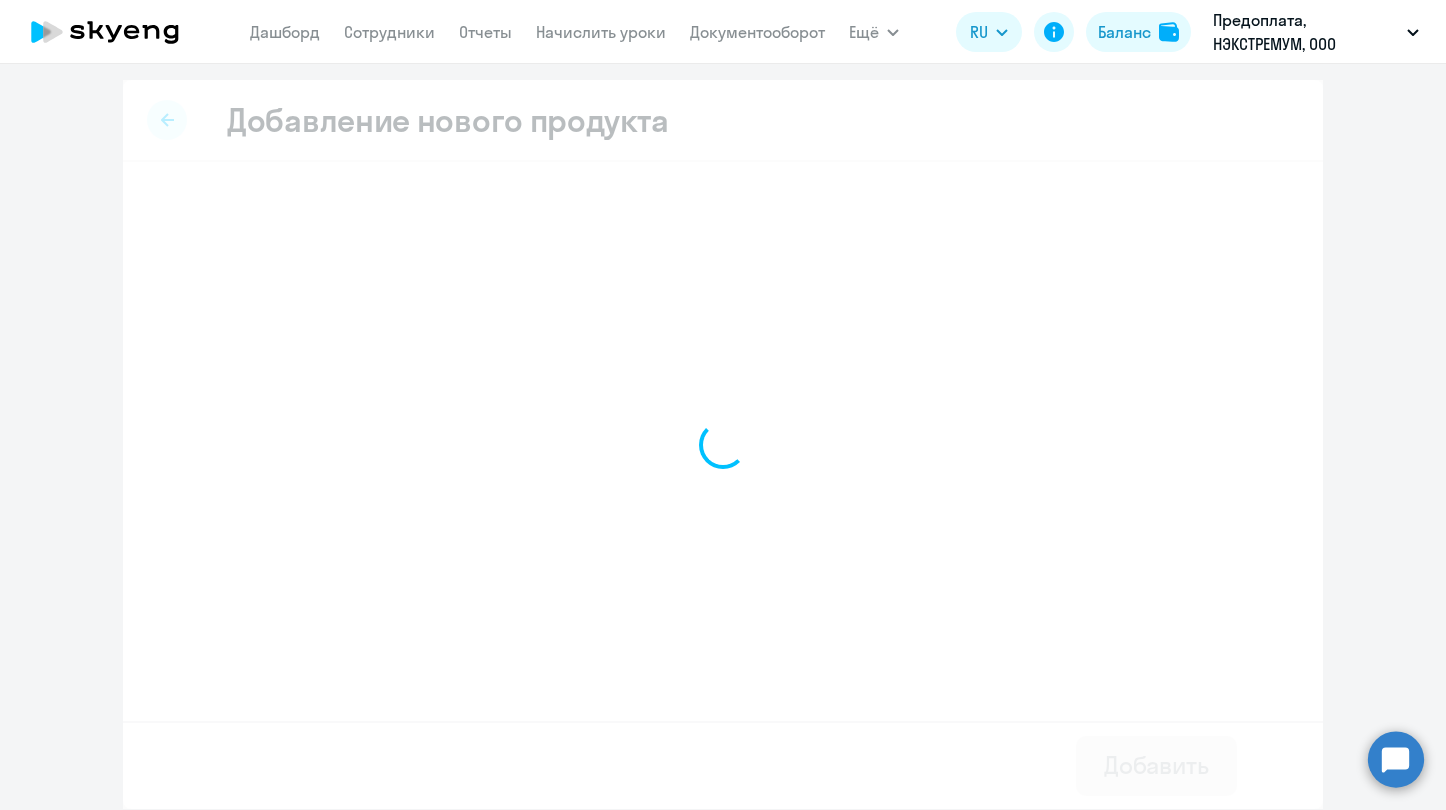 scroll, scrollTop: 0, scrollLeft: 0, axis: both 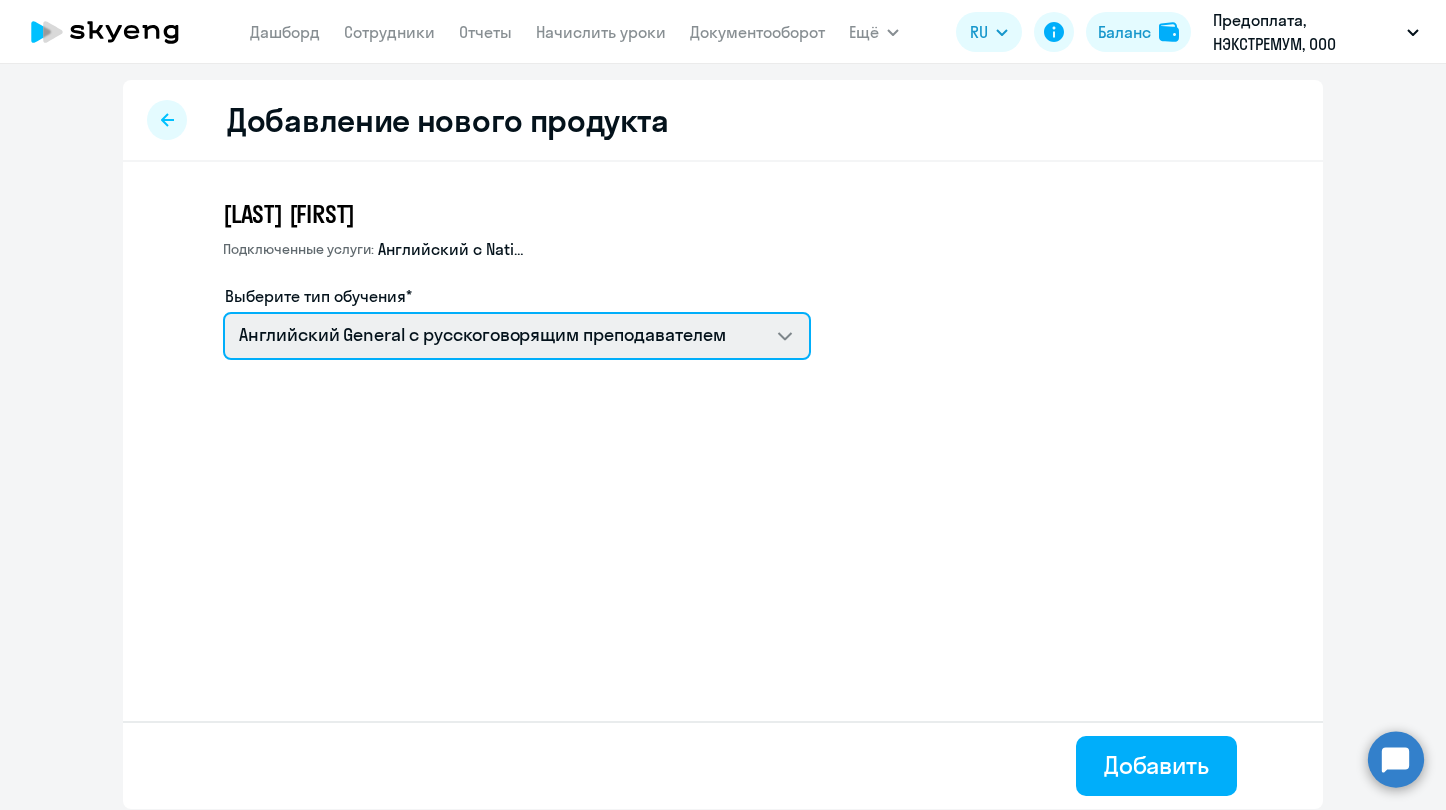 click on "[NUMBER] минуты" at bounding box center [517, 336] 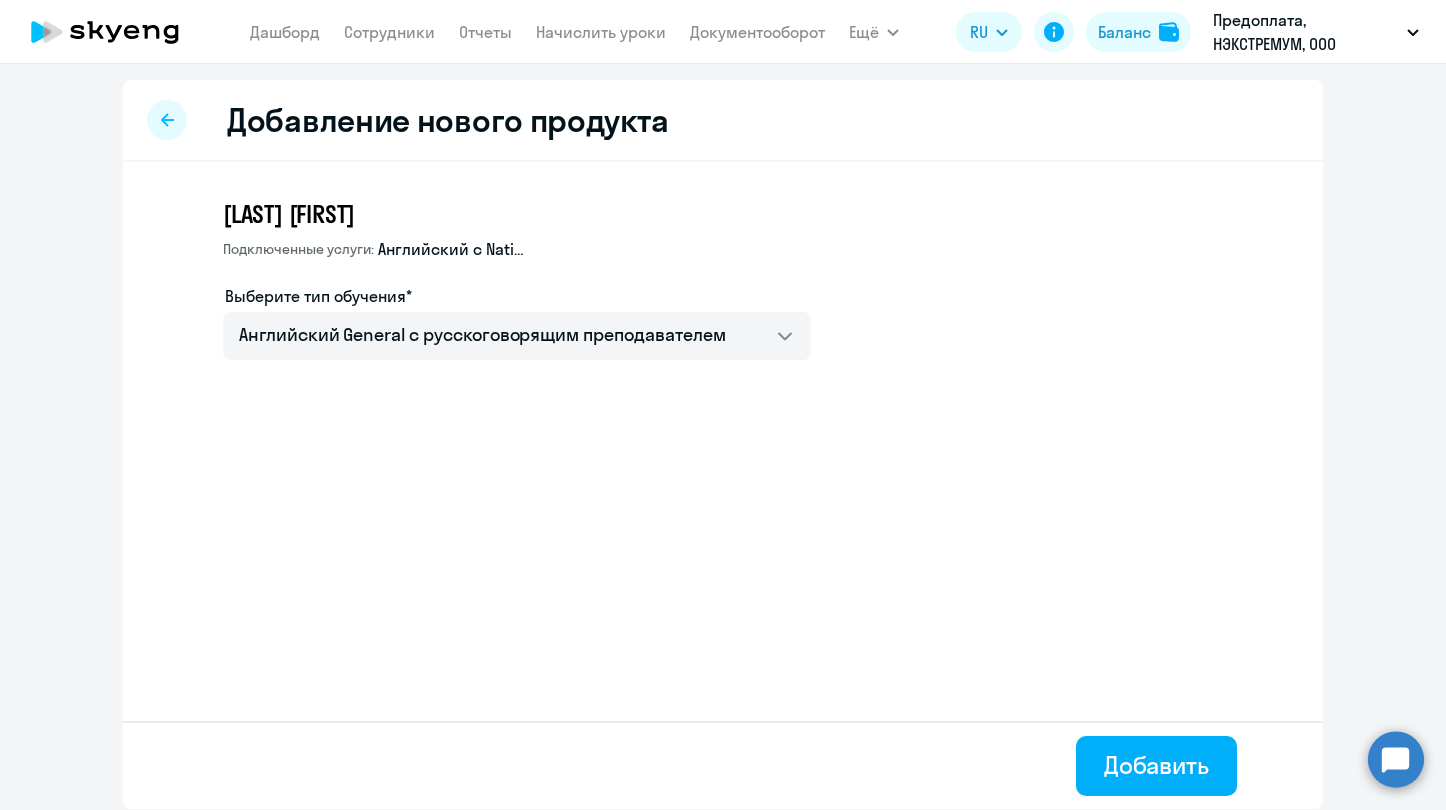 click 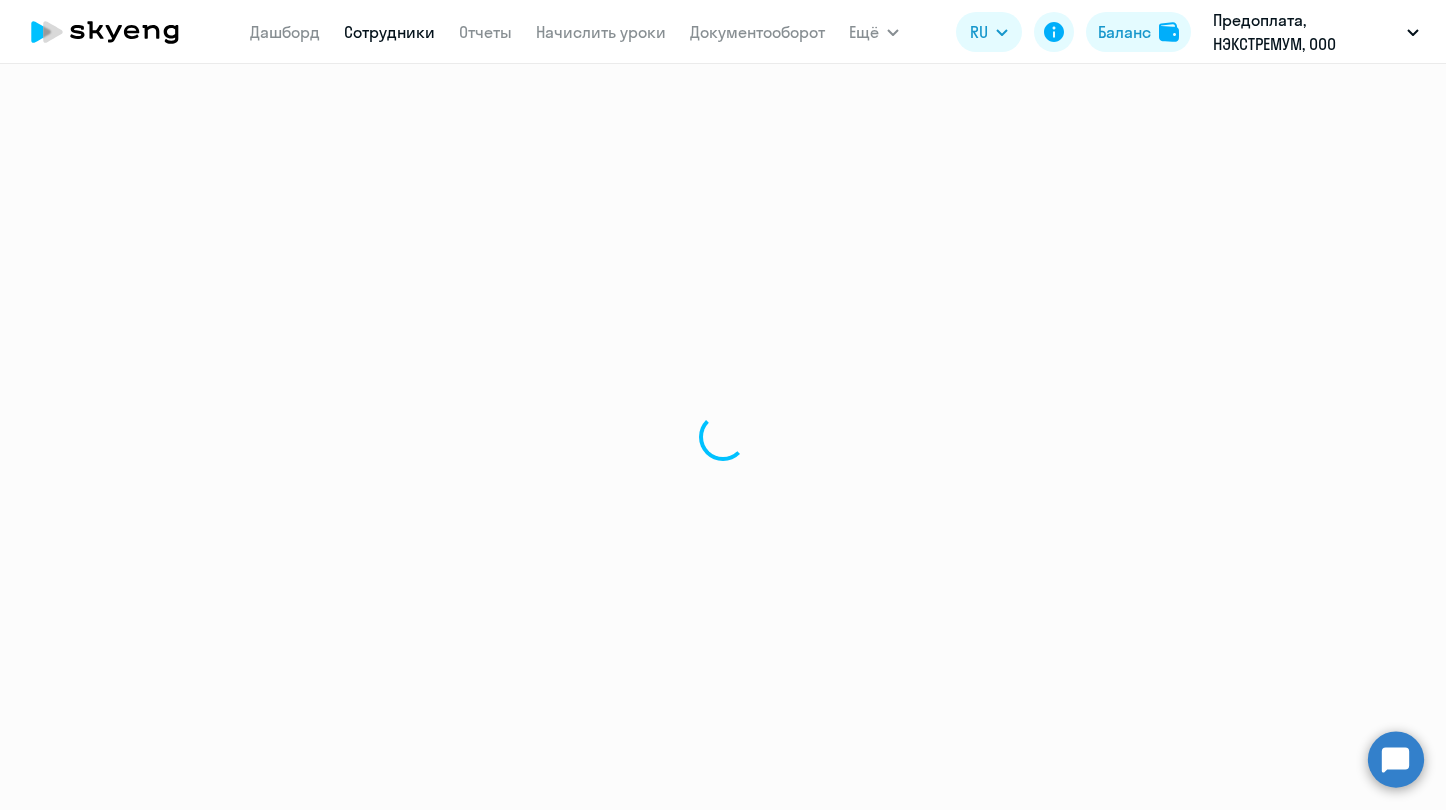 select on "english" 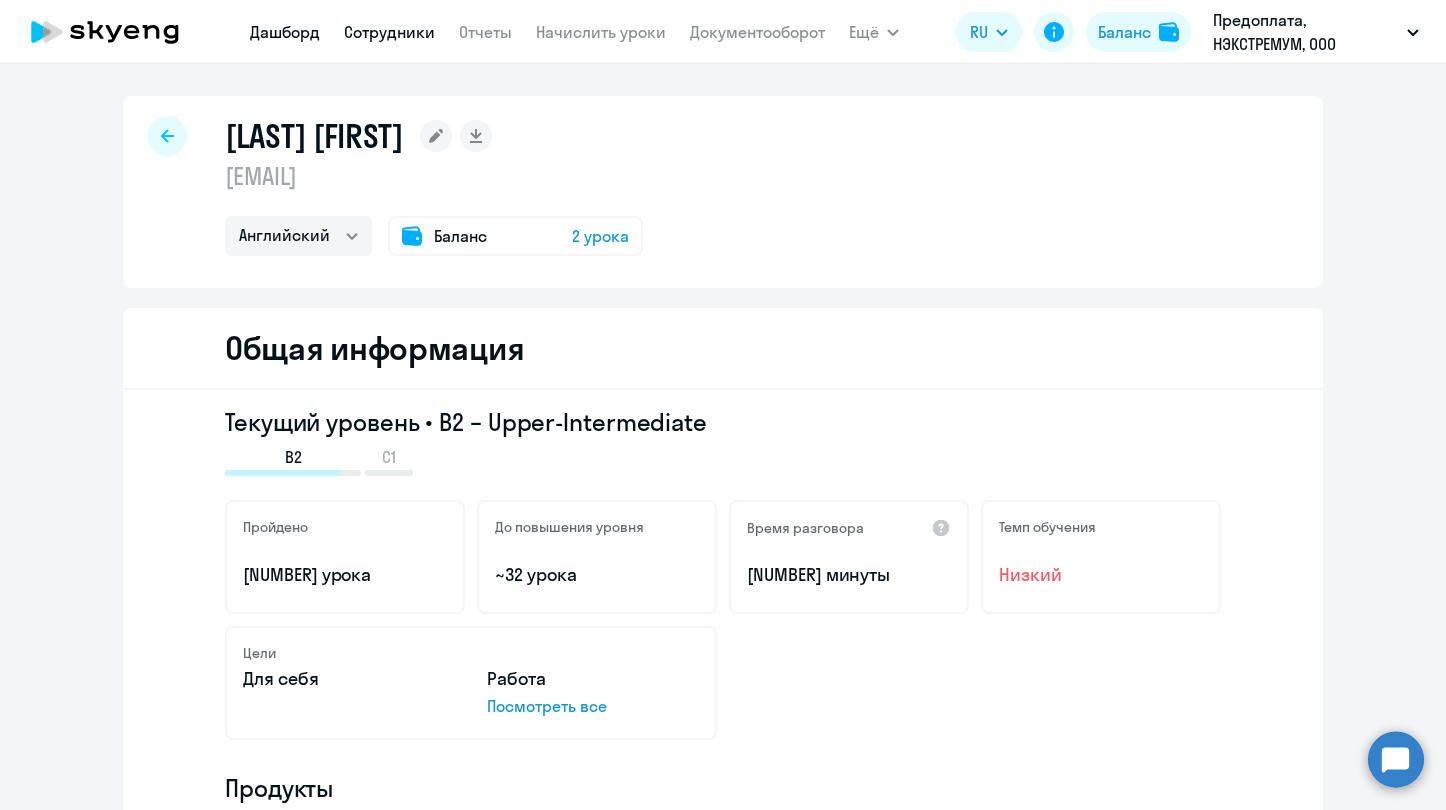 click on "Дашборд" at bounding box center (285, 32) 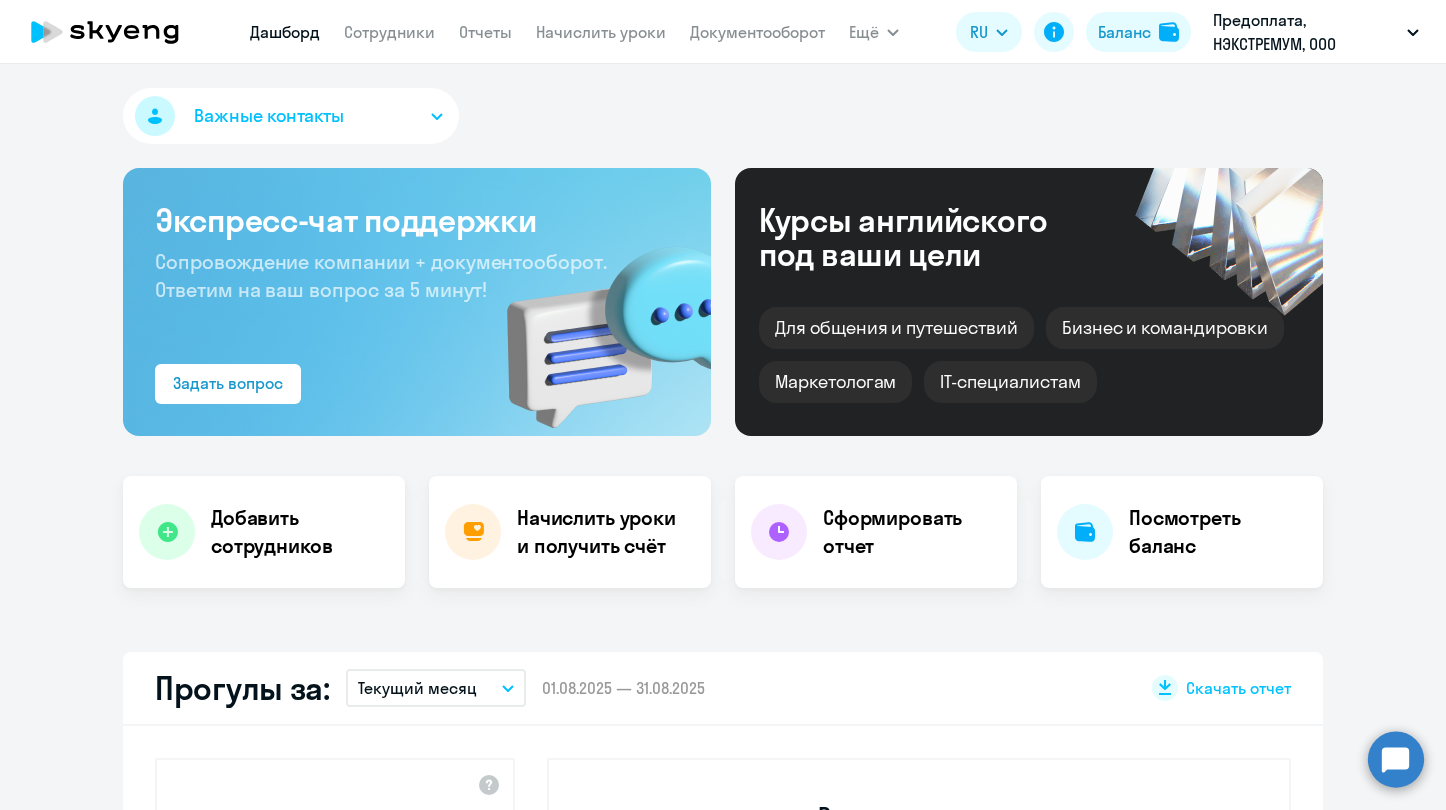 select on "30" 